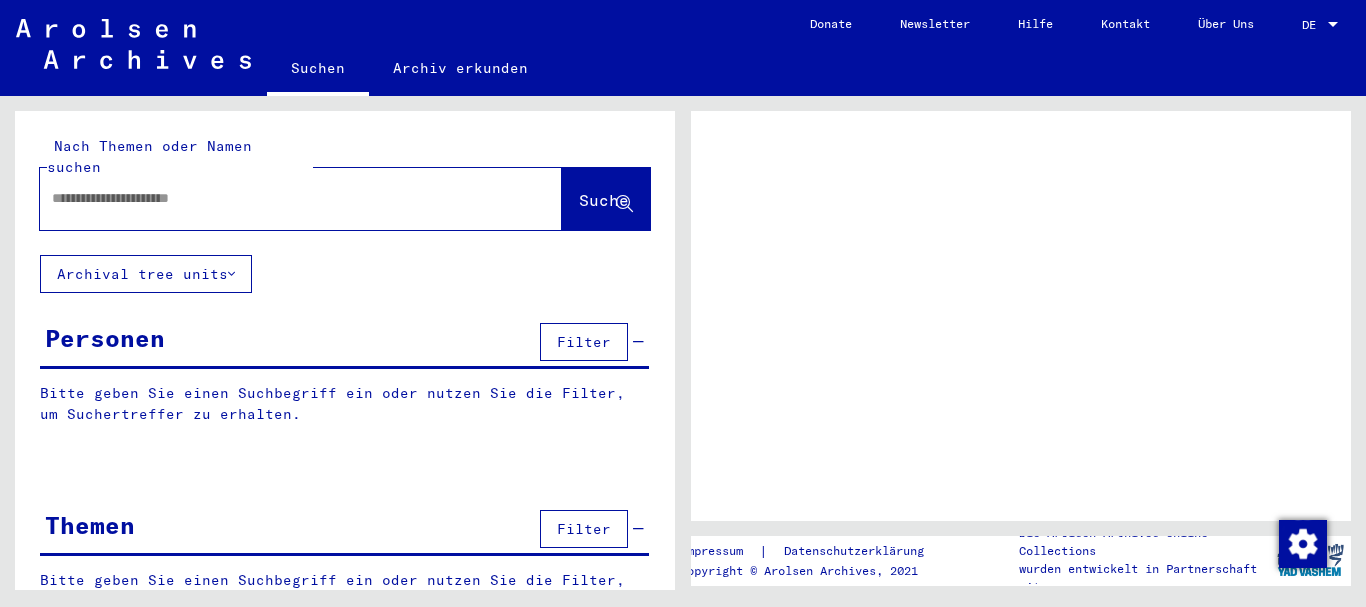 scroll, scrollTop: 0, scrollLeft: 0, axis: both 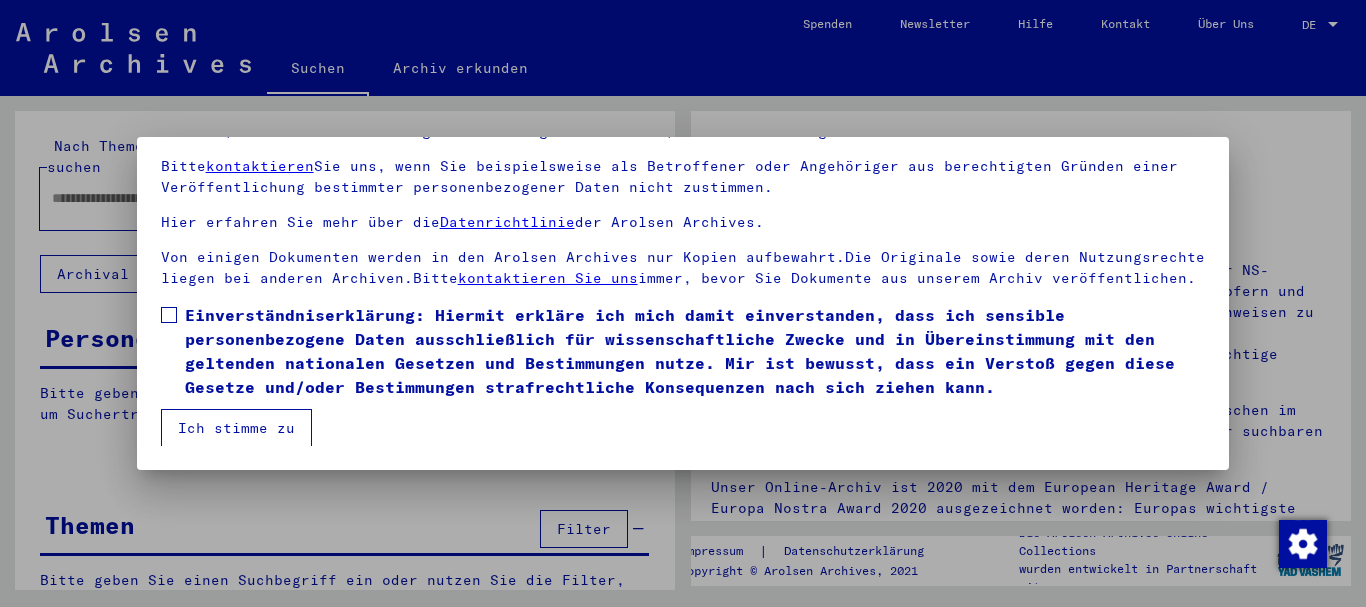 drag, startPoint x: 169, startPoint y: 313, endPoint x: 177, endPoint y: 339, distance: 27.202942 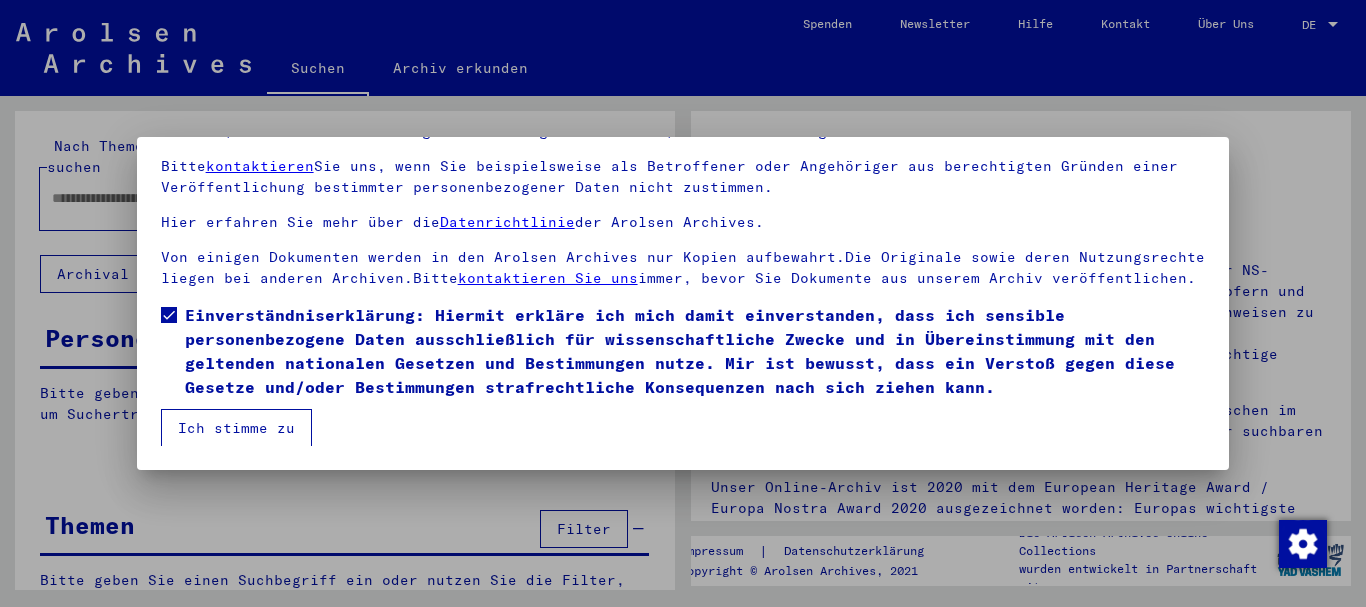 click on "Ich stimme zu" at bounding box center [236, 428] 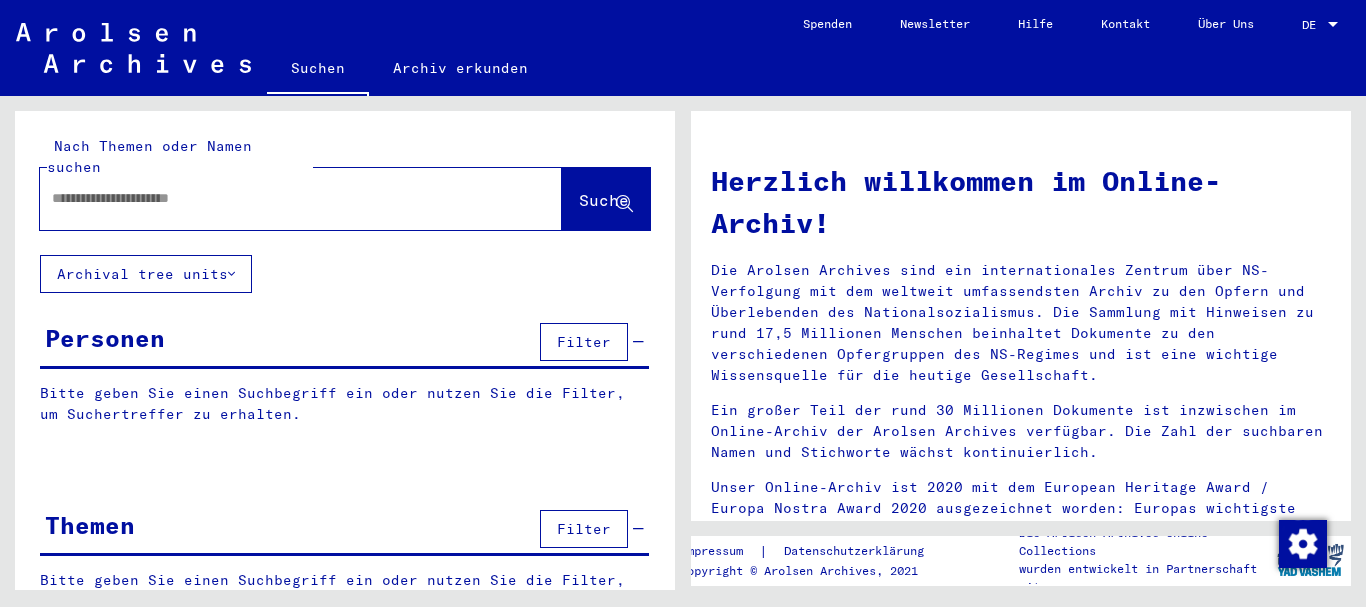 click at bounding box center [277, 198] 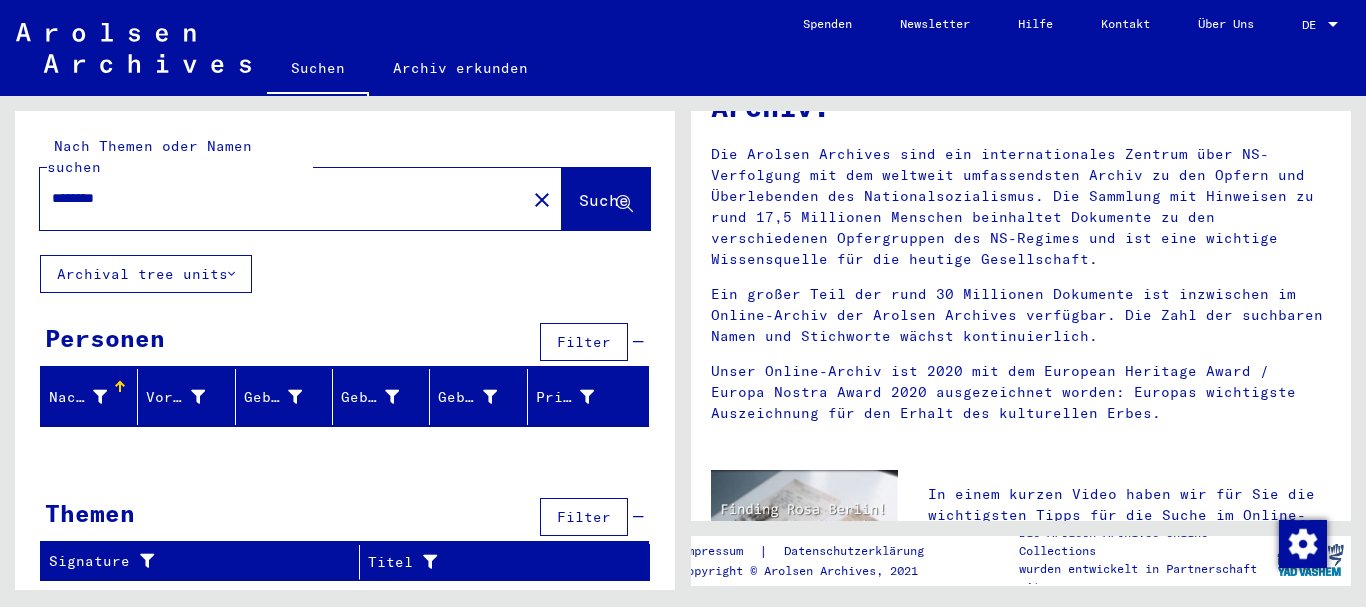 scroll, scrollTop: 123, scrollLeft: 0, axis: vertical 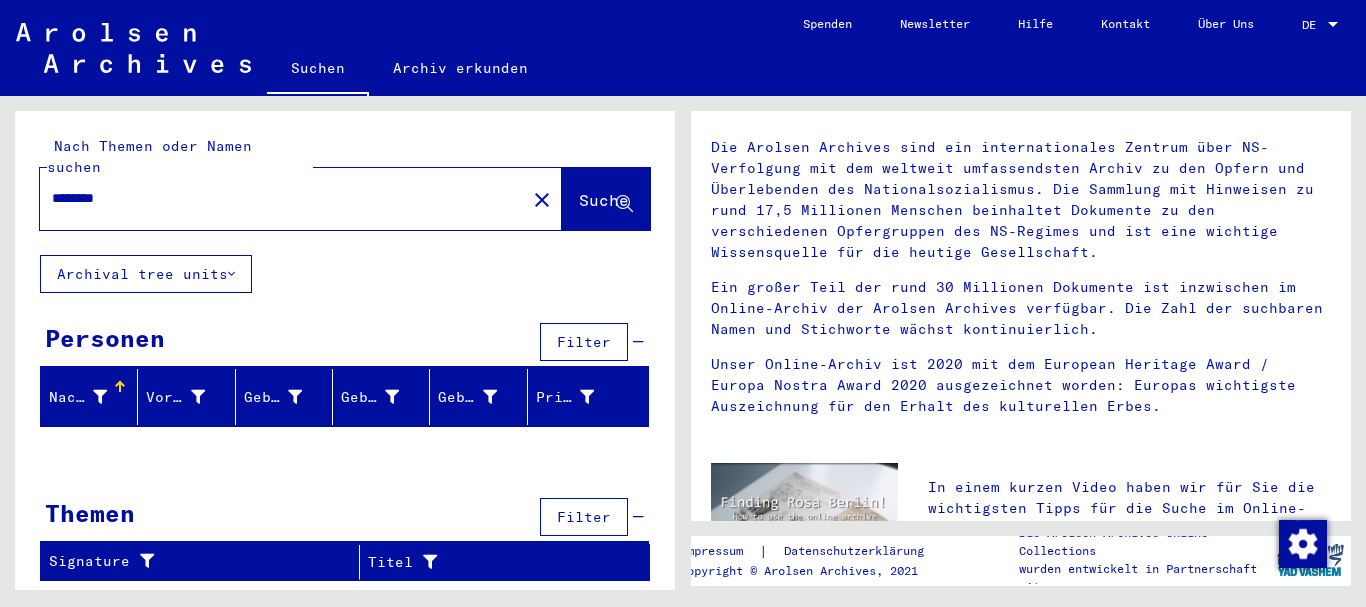 click on "Archival tree units" 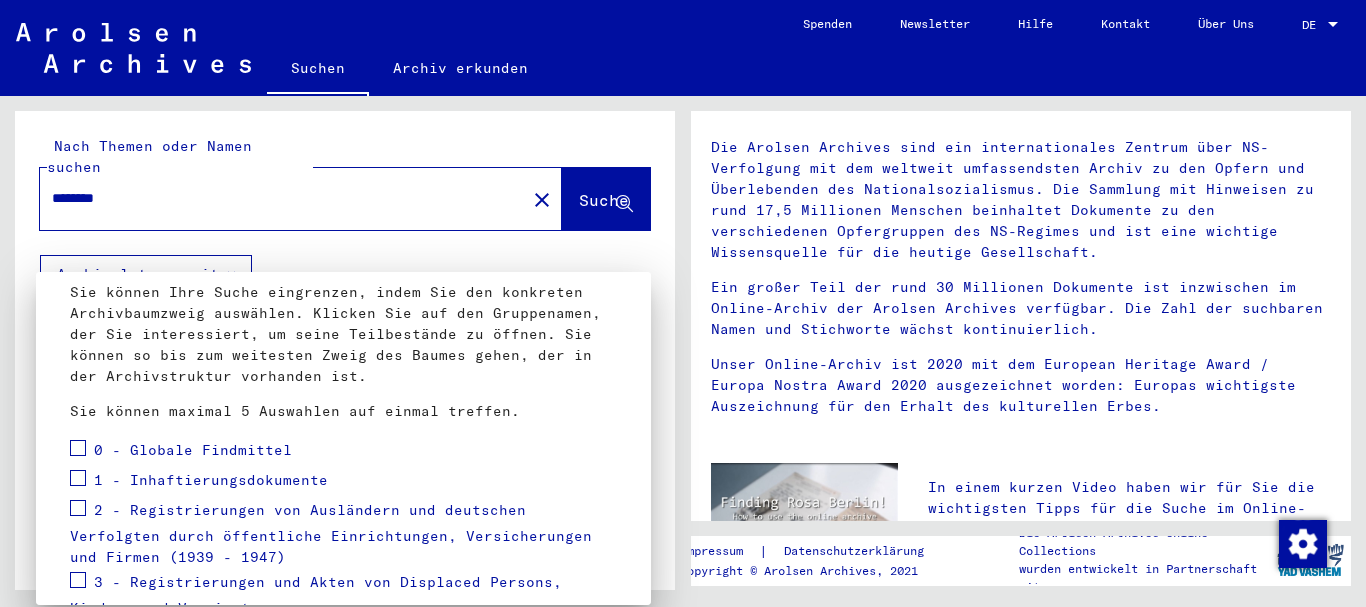 scroll, scrollTop: 0, scrollLeft: 0, axis: both 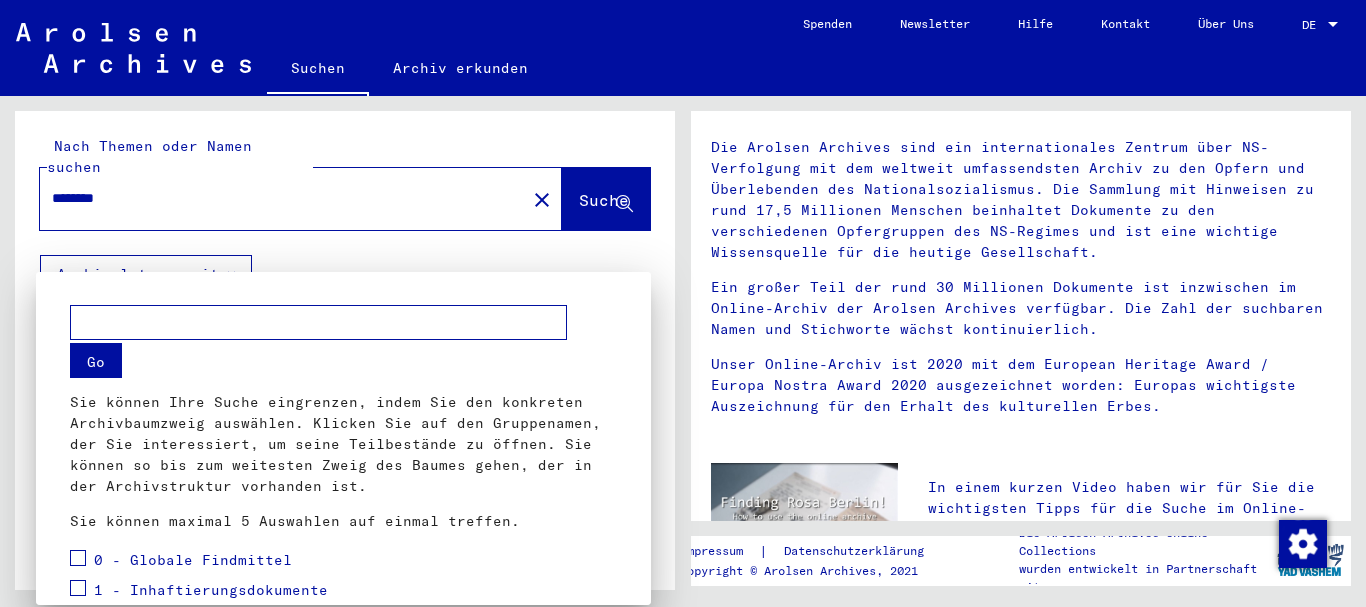 click at bounding box center (683, 303) 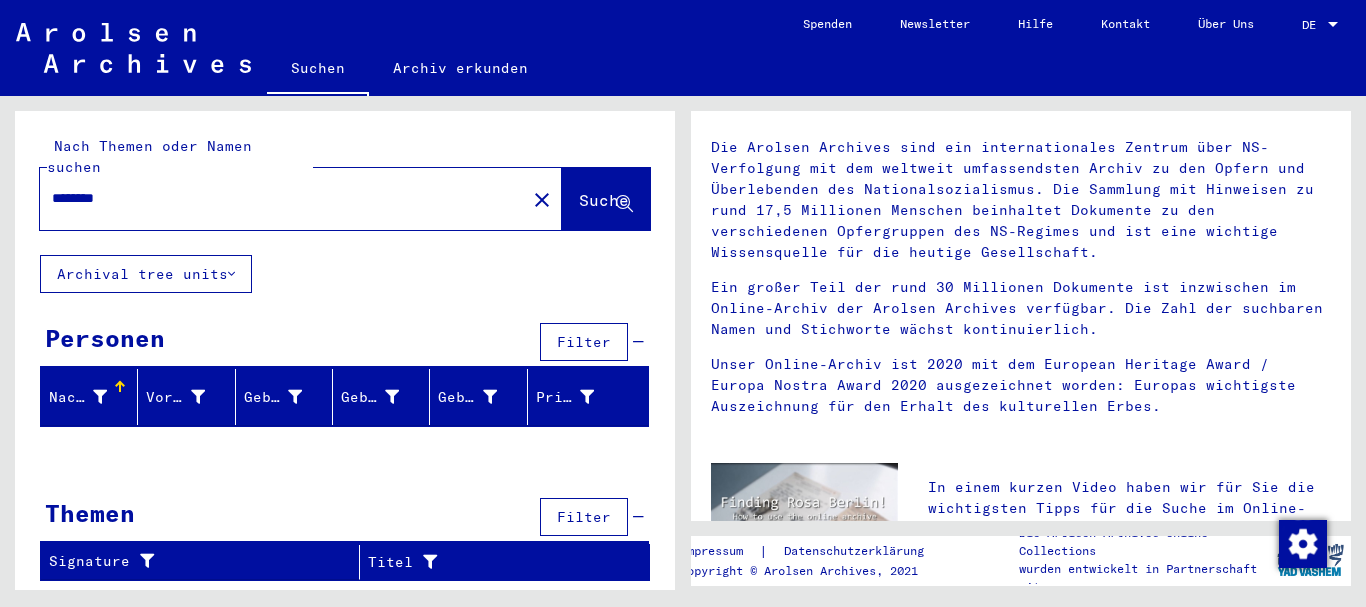 click on "********" 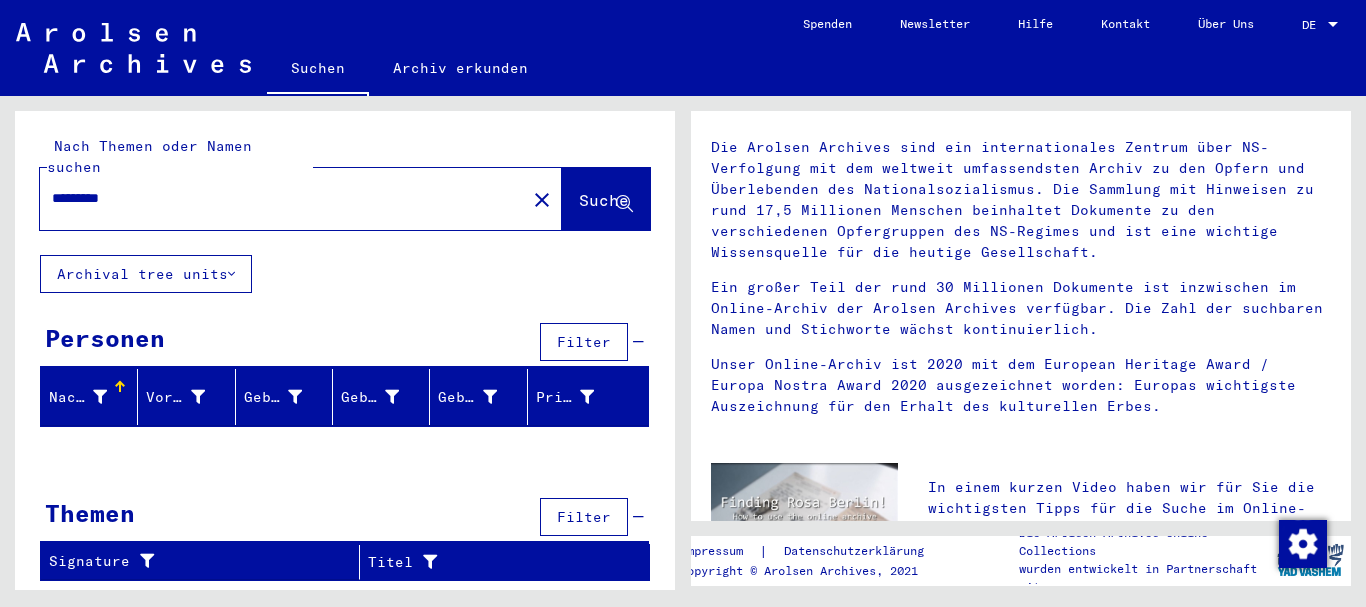 drag, startPoint x: 144, startPoint y: 186, endPoint x: 38, endPoint y: 186, distance: 106 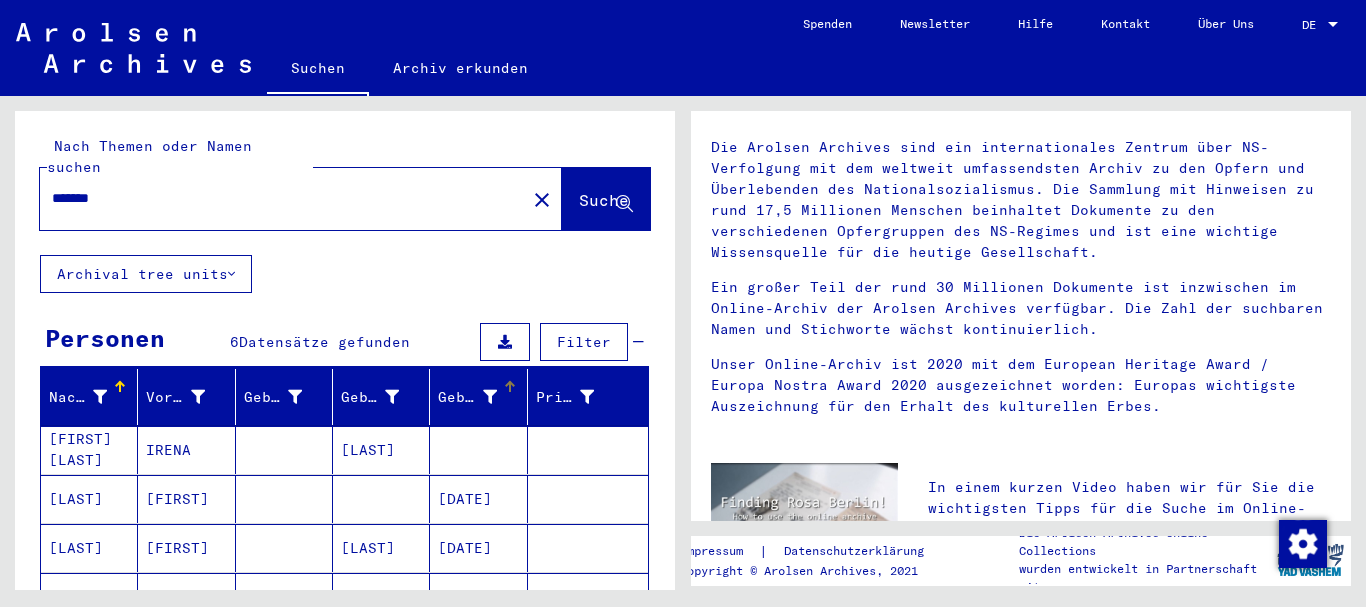 scroll, scrollTop: 274, scrollLeft: 0, axis: vertical 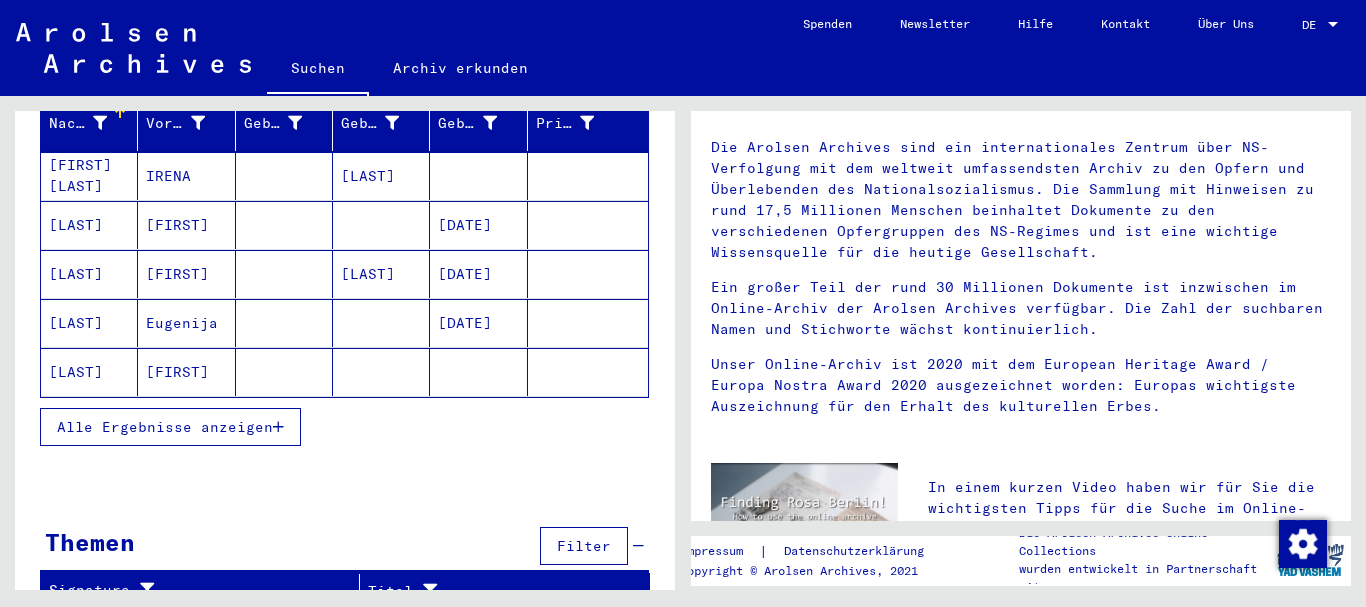 click on "Alle Ergebnisse anzeigen" at bounding box center [165, 427] 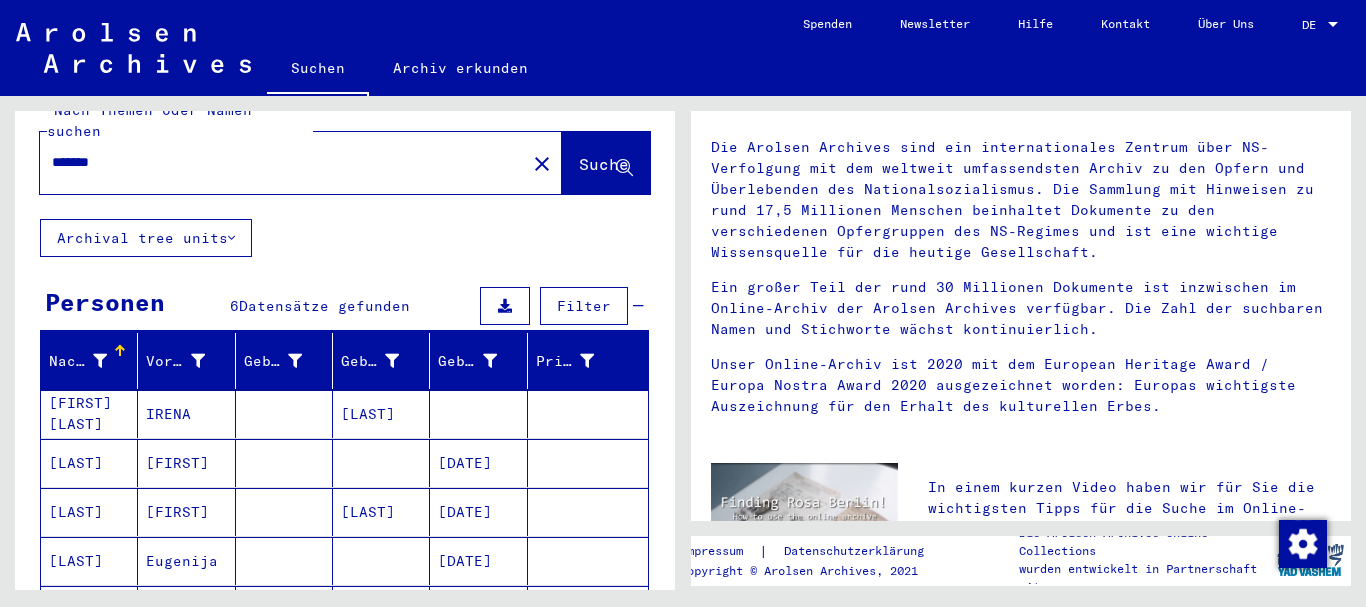 scroll, scrollTop: 0, scrollLeft: 0, axis: both 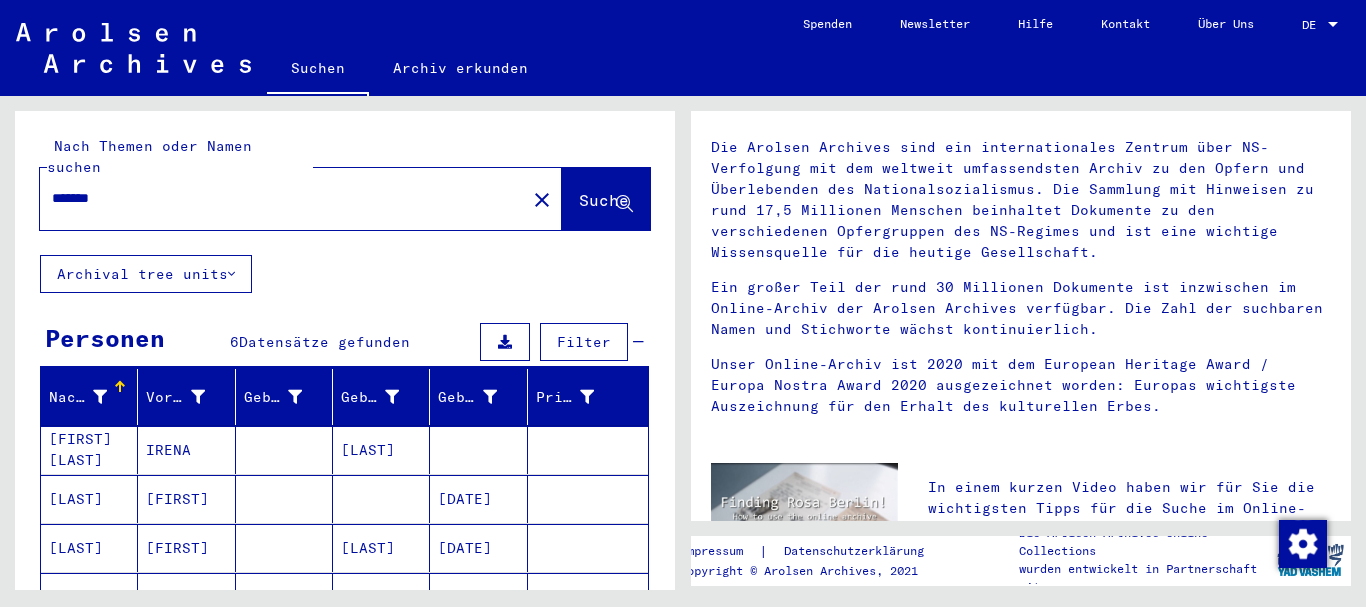 click on "07/13/1923" at bounding box center (478, 548) 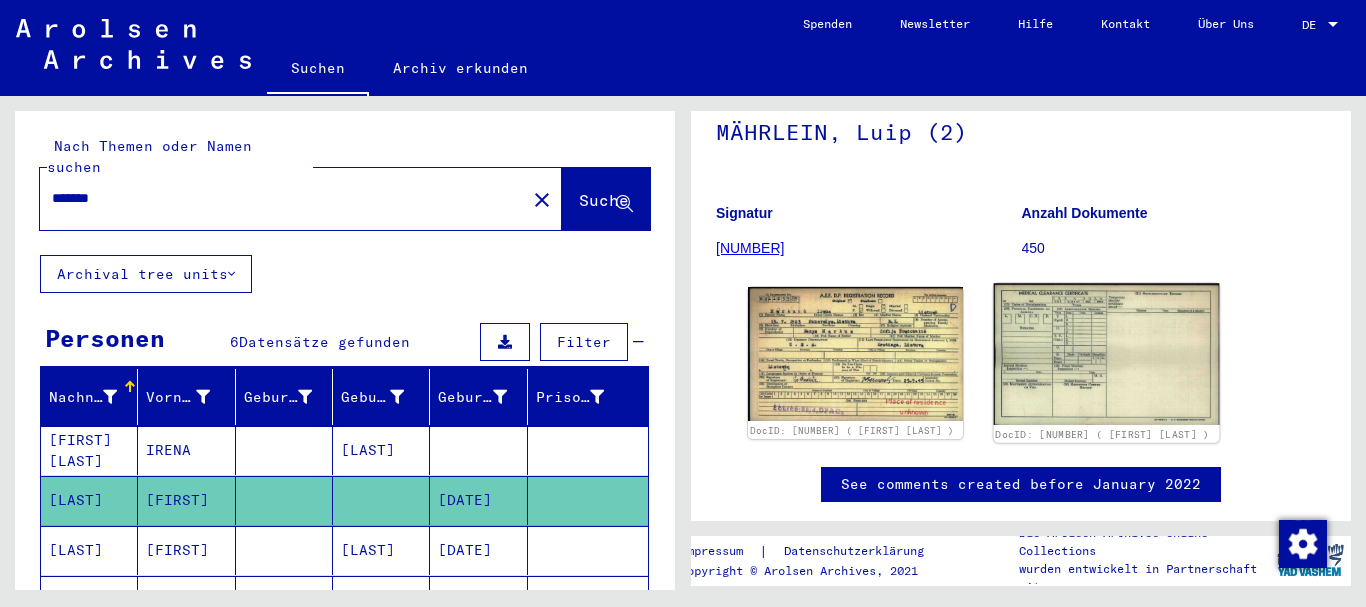 scroll, scrollTop: 236, scrollLeft: 0, axis: vertical 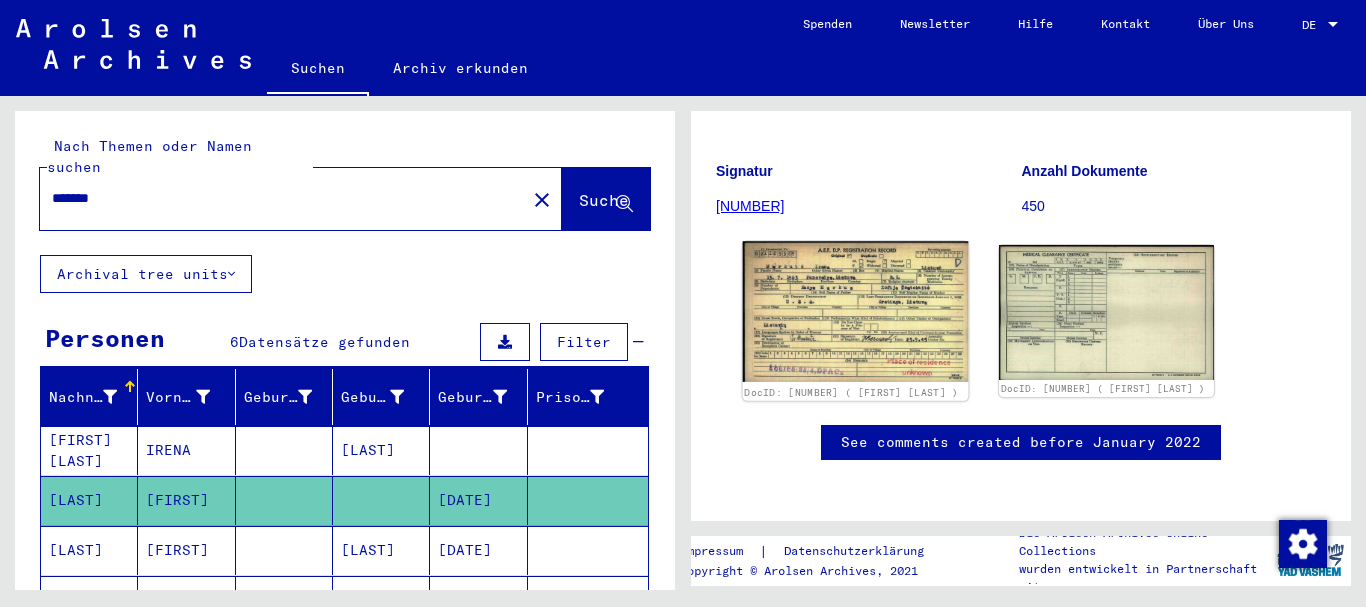 click 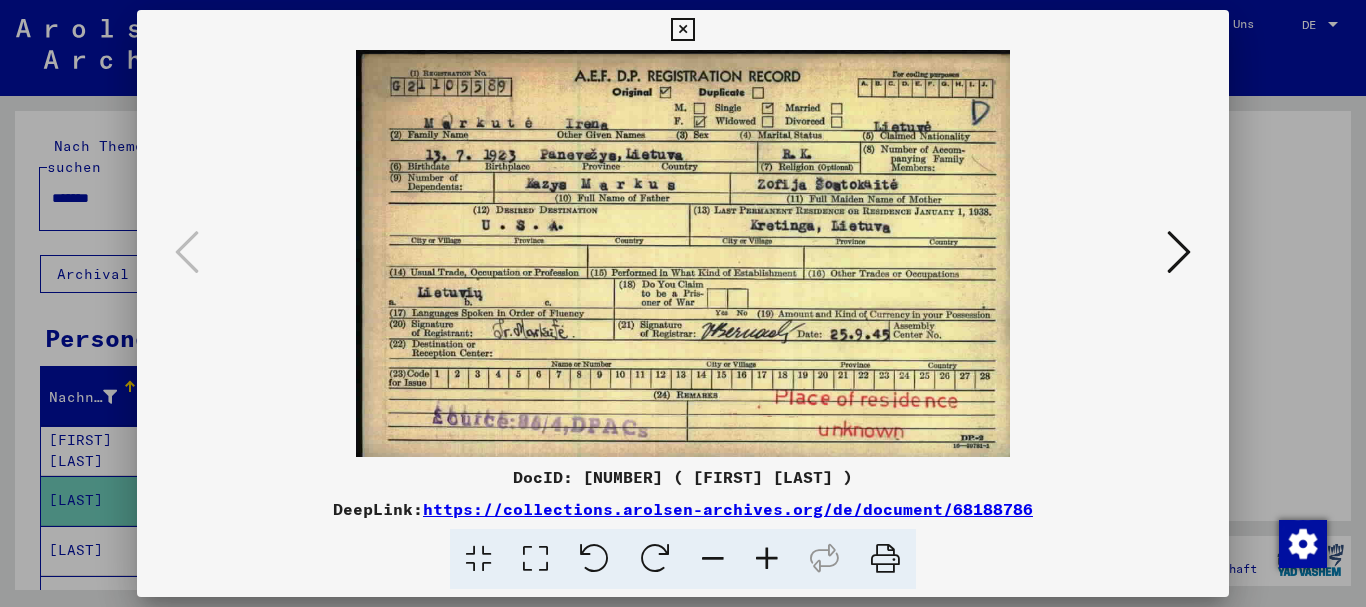 scroll, scrollTop: 0, scrollLeft: 0, axis: both 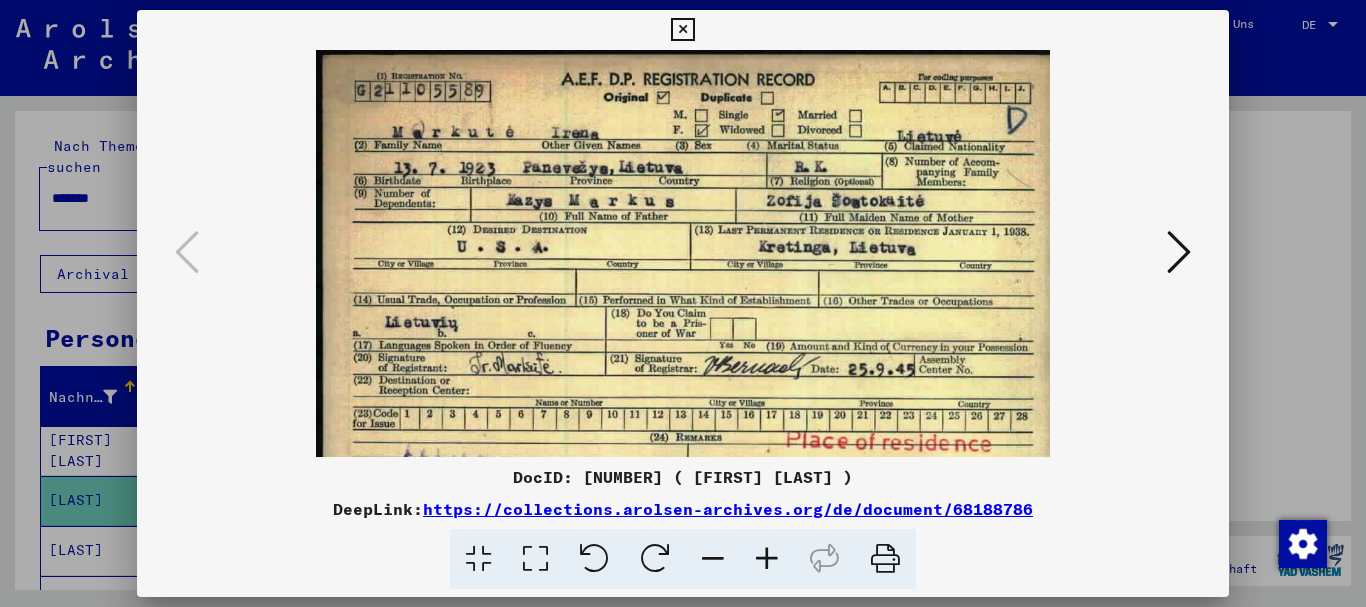 click at bounding box center [767, 559] 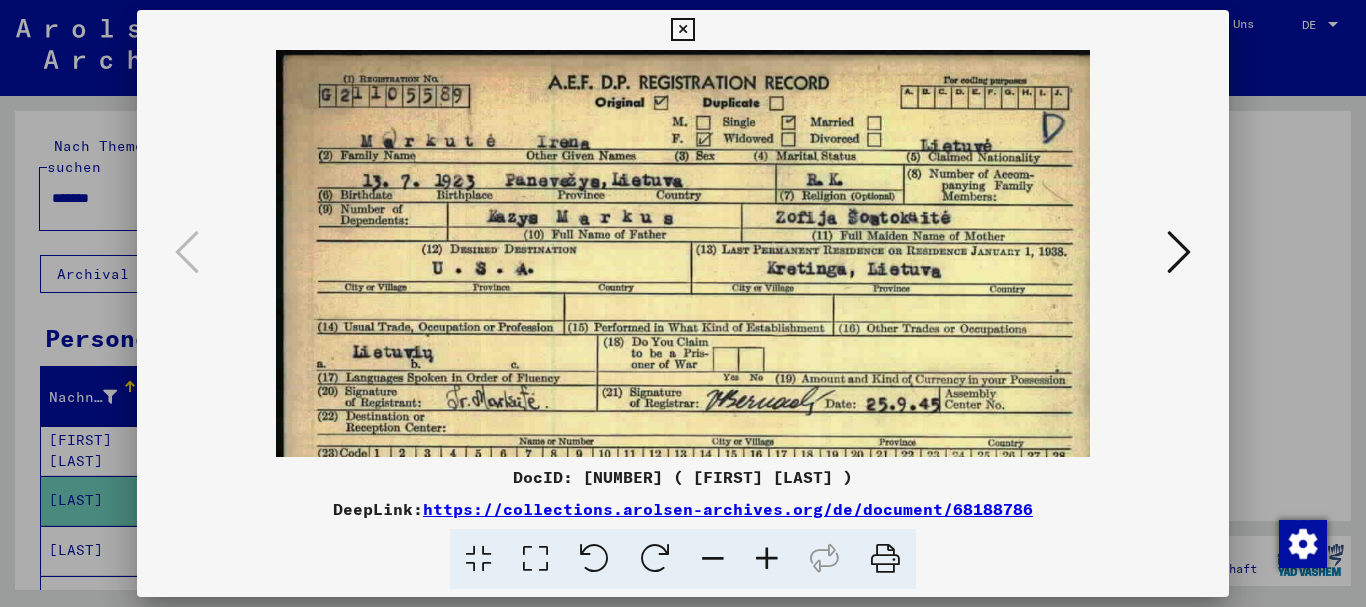 click at bounding box center [767, 559] 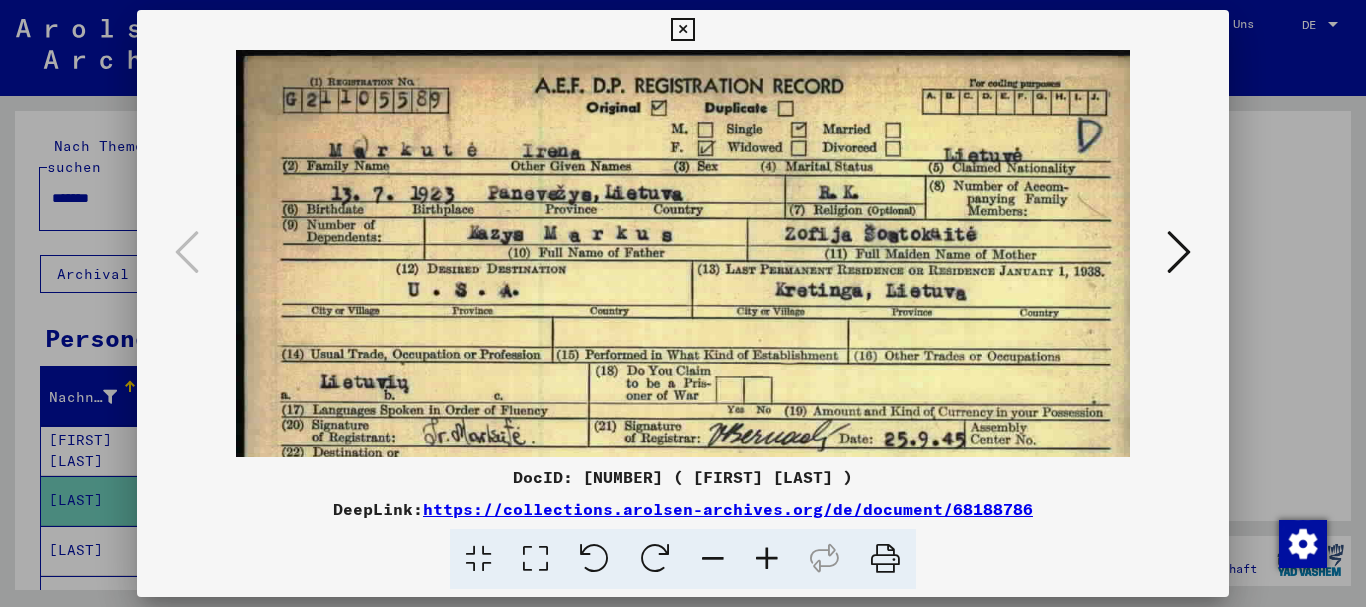 click at bounding box center [767, 559] 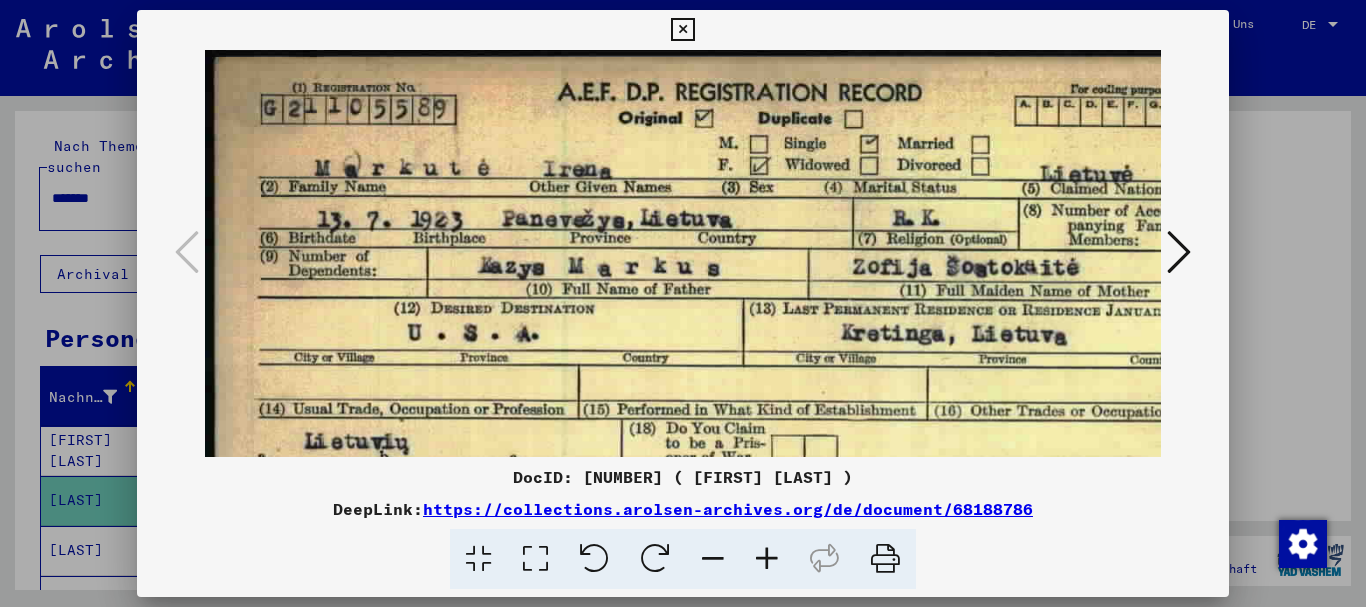 click at bounding box center (767, 559) 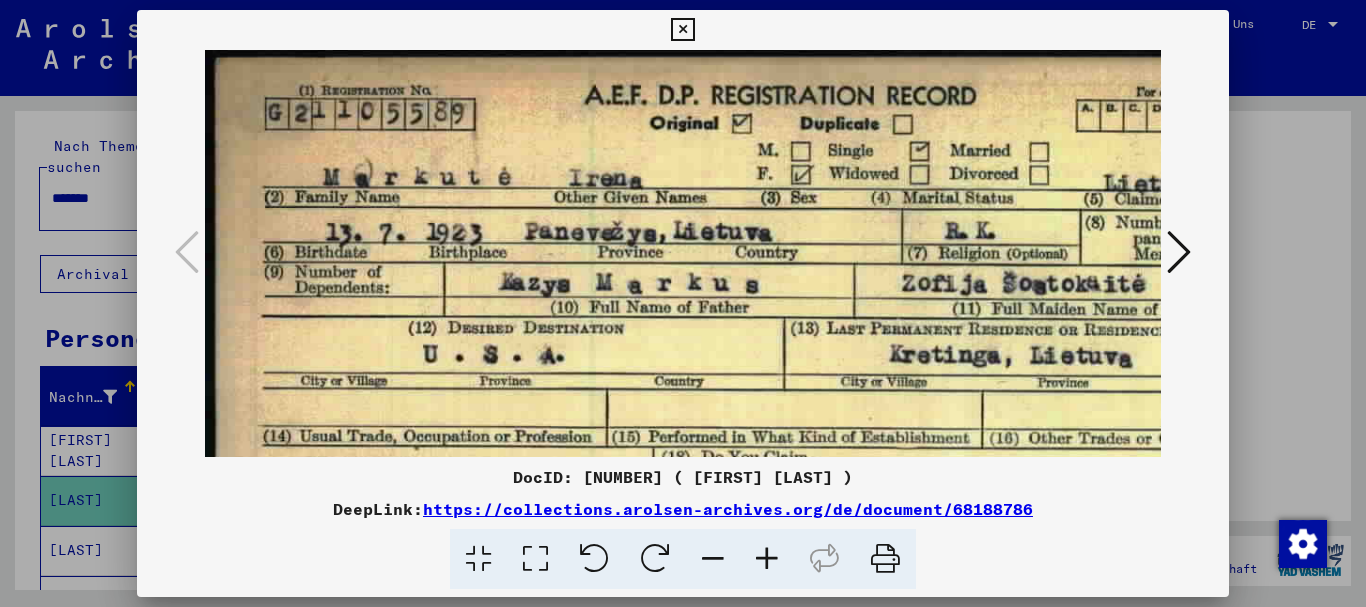 click at bounding box center (767, 559) 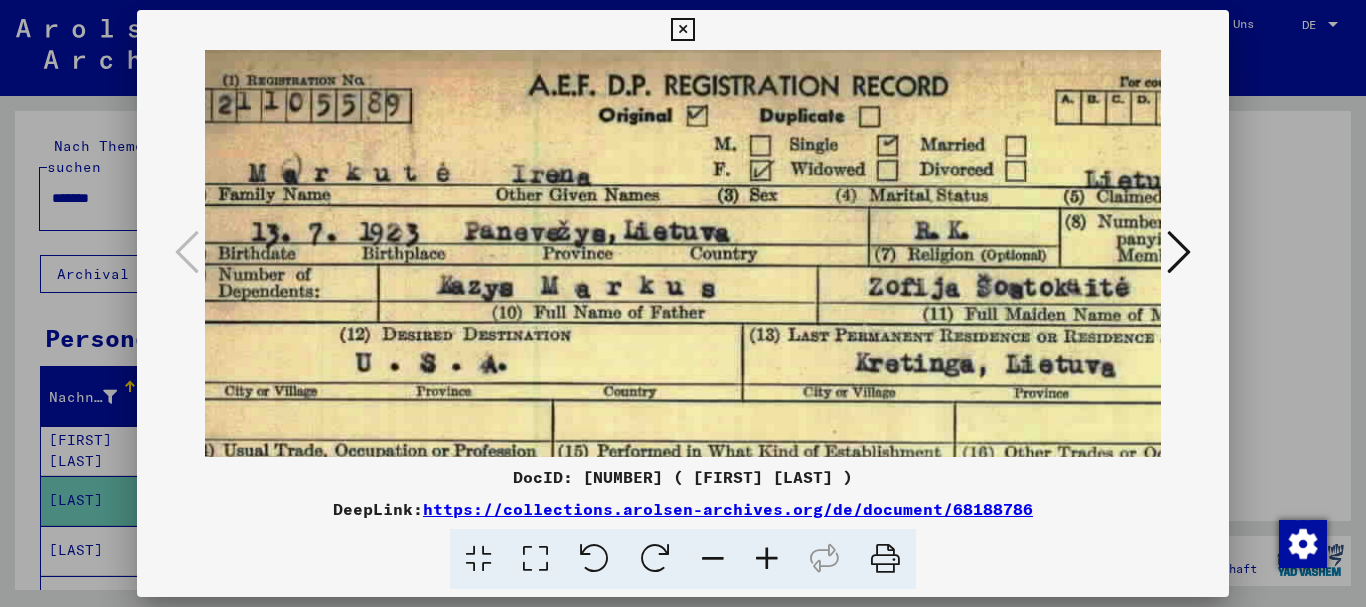 scroll, scrollTop: 25, scrollLeft: 219, axis: both 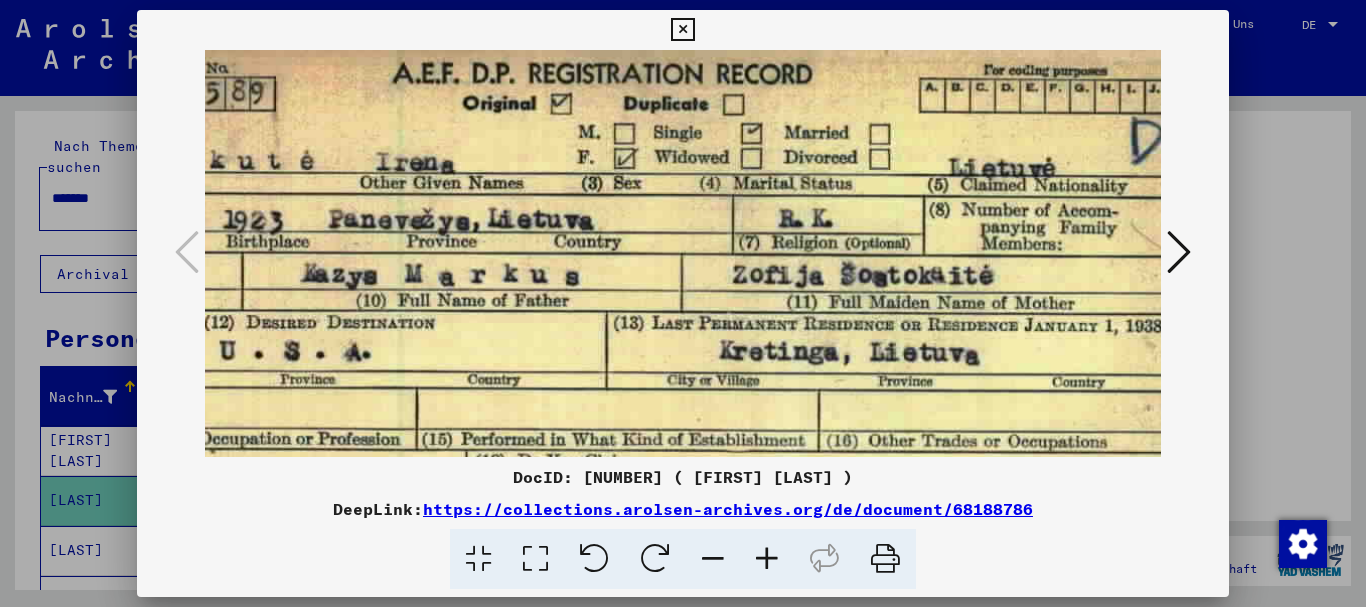 drag, startPoint x: 827, startPoint y: 378, endPoint x: 608, endPoint y: 353, distance: 220.42232 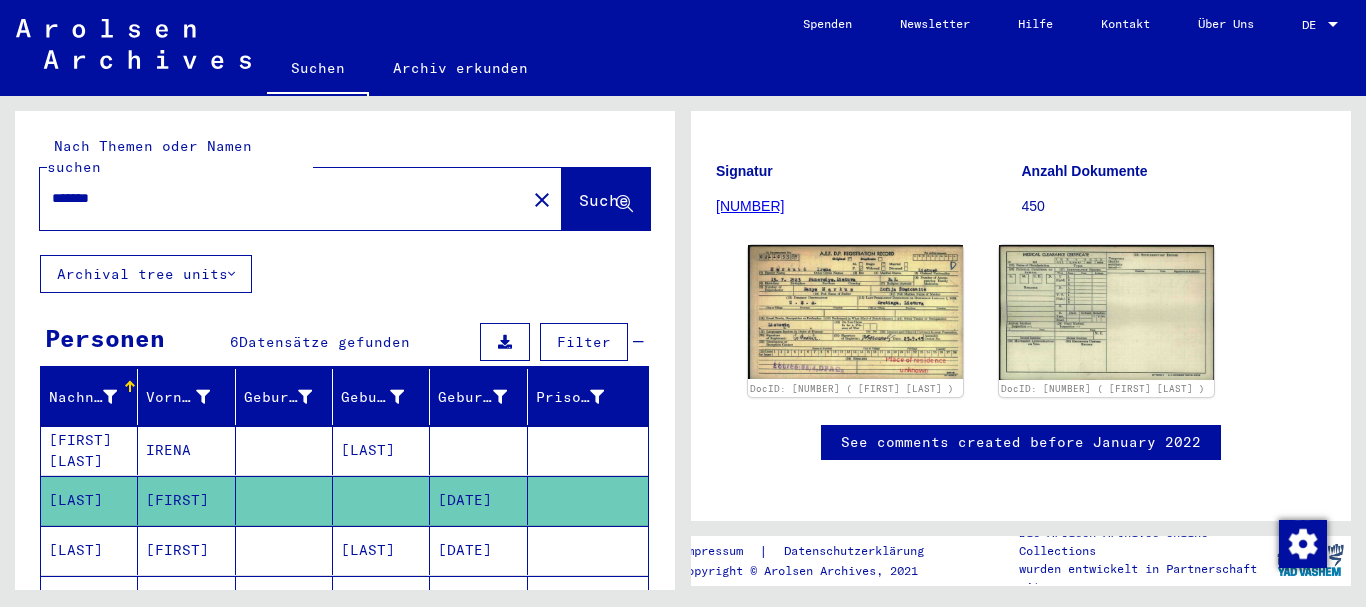 click on "******* close" 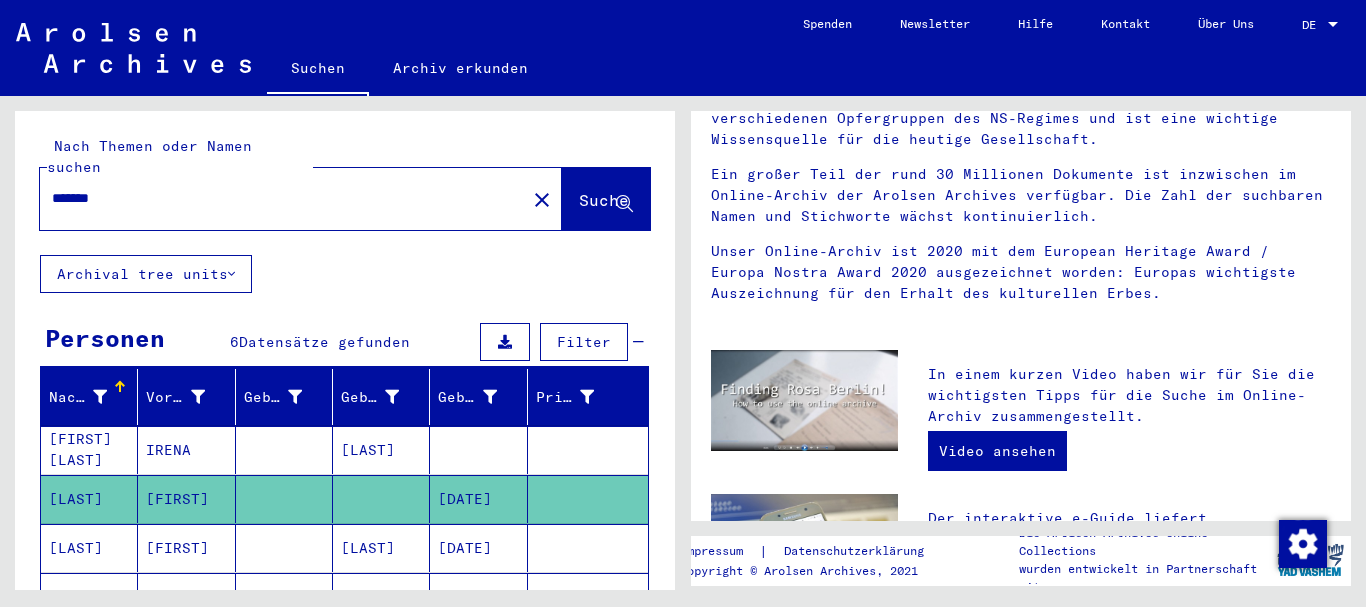 scroll, scrollTop: 0, scrollLeft: 0, axis: both 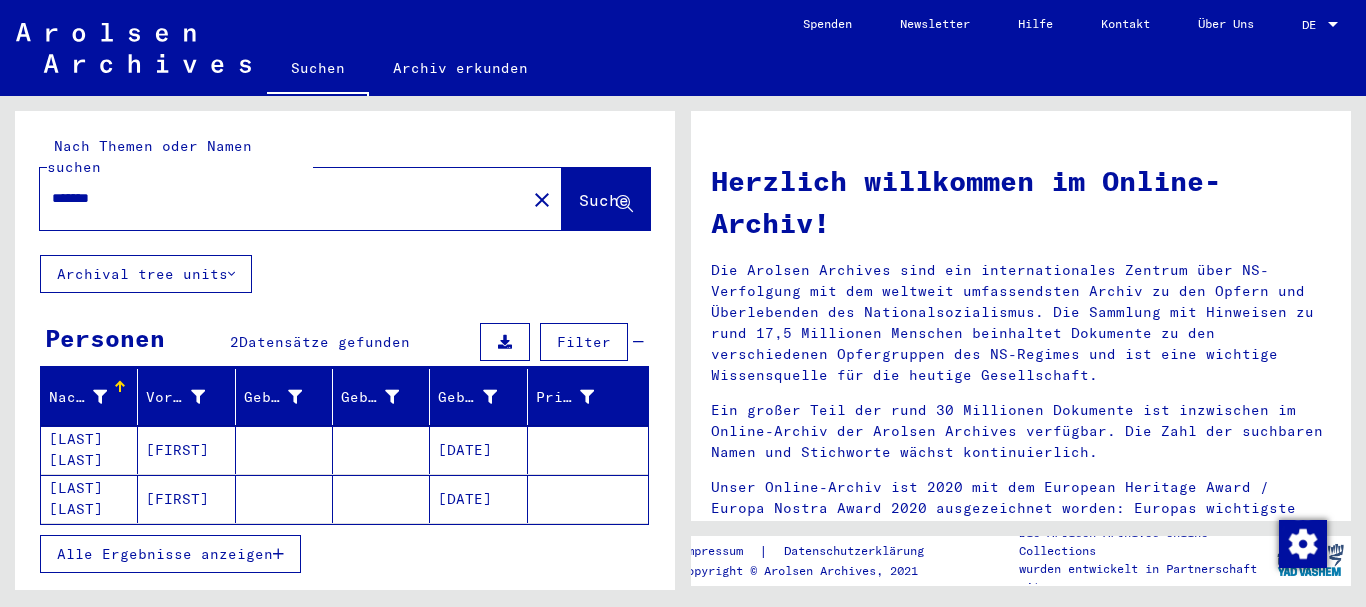 drag, startPoint x: 198, startPoint y: 173, endPoint x: 40, endPoint y: 182, distance: 158.25612 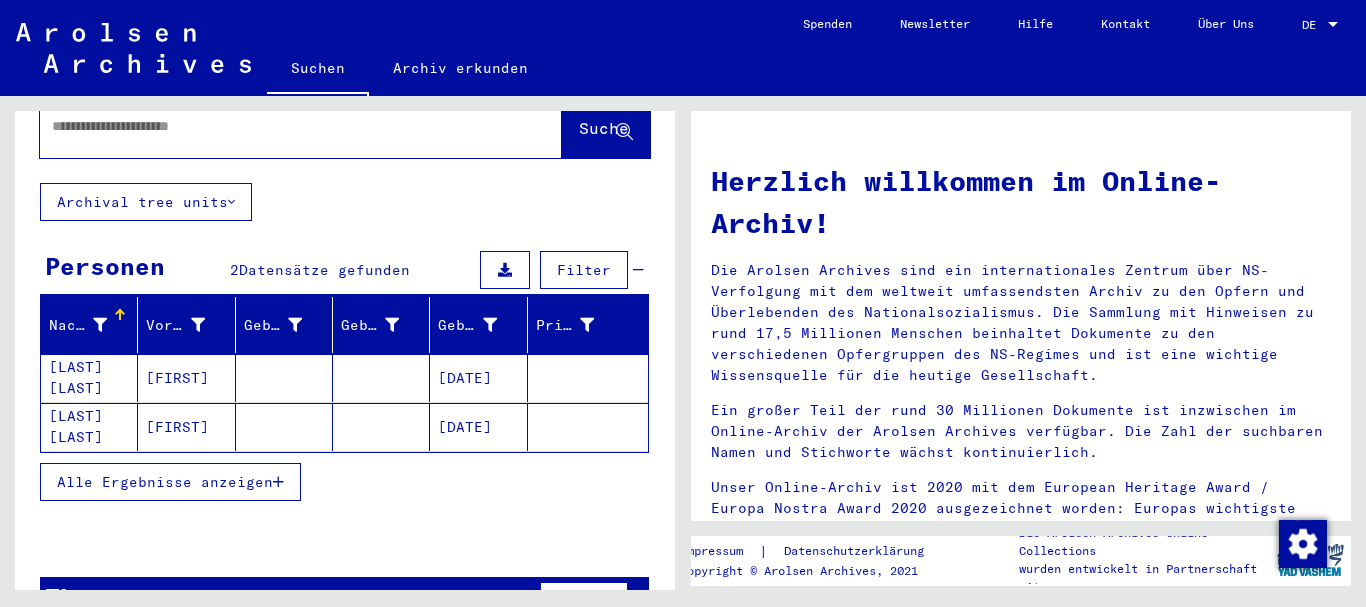 scroll, scrollTop: 111, scrollLeft: 0, axis: vertical 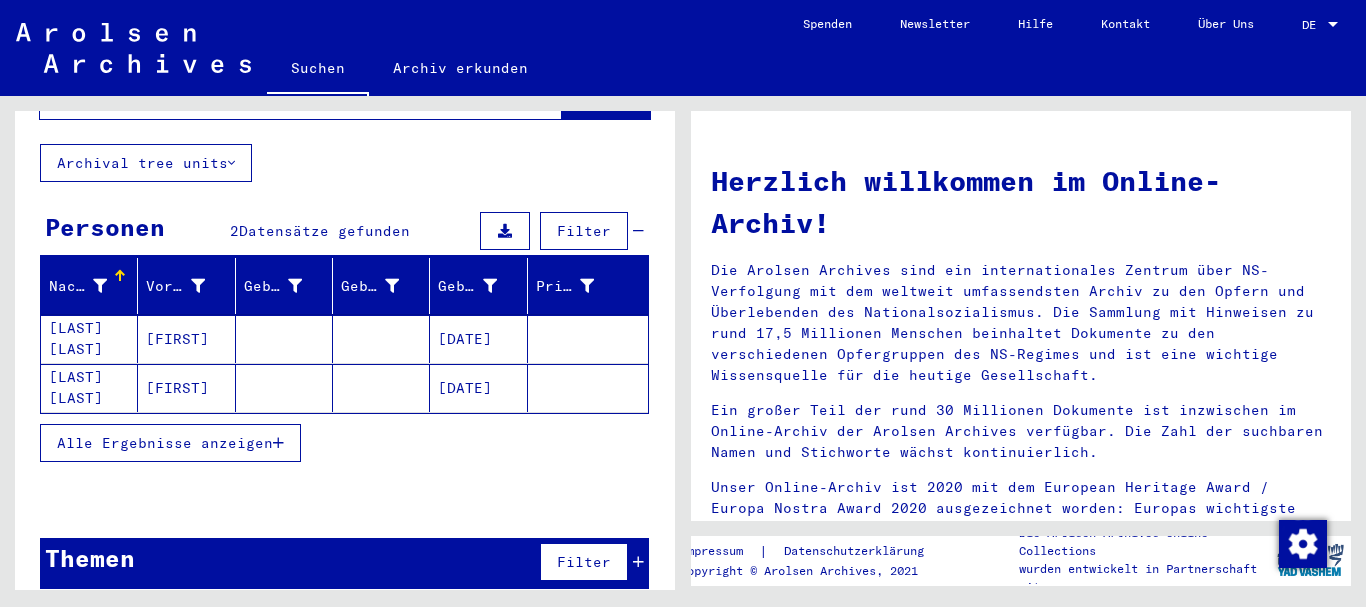type 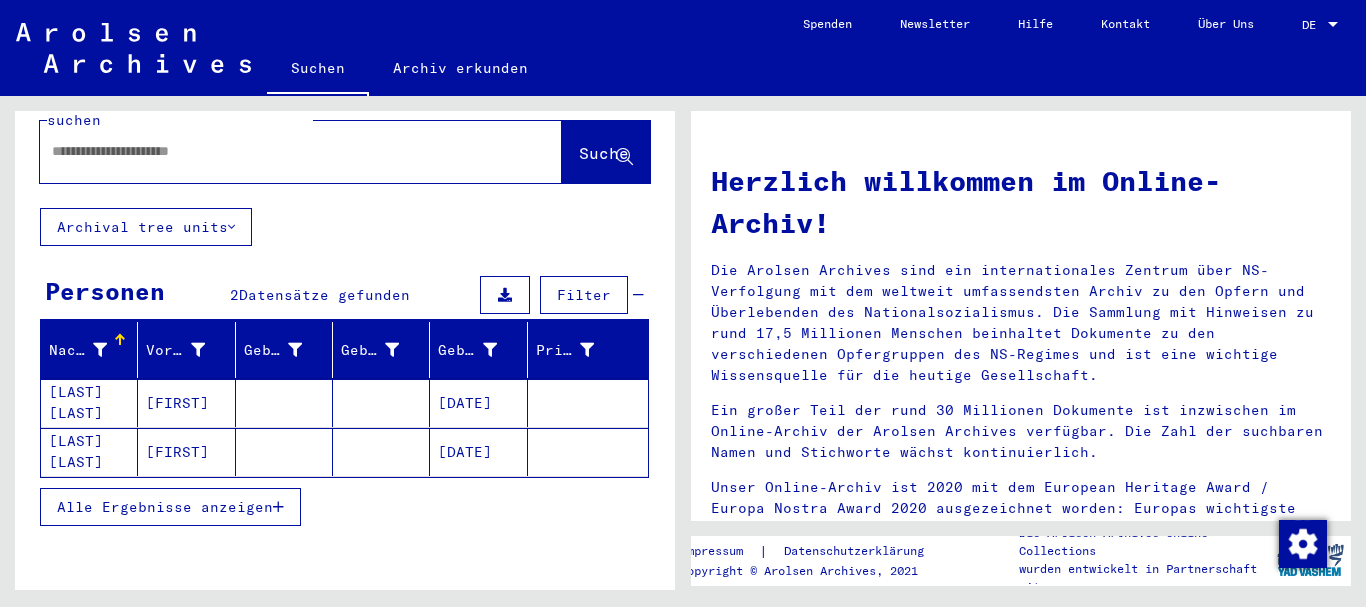 scroll, scrollTop: 0, scrollLeft: 0, axis: both 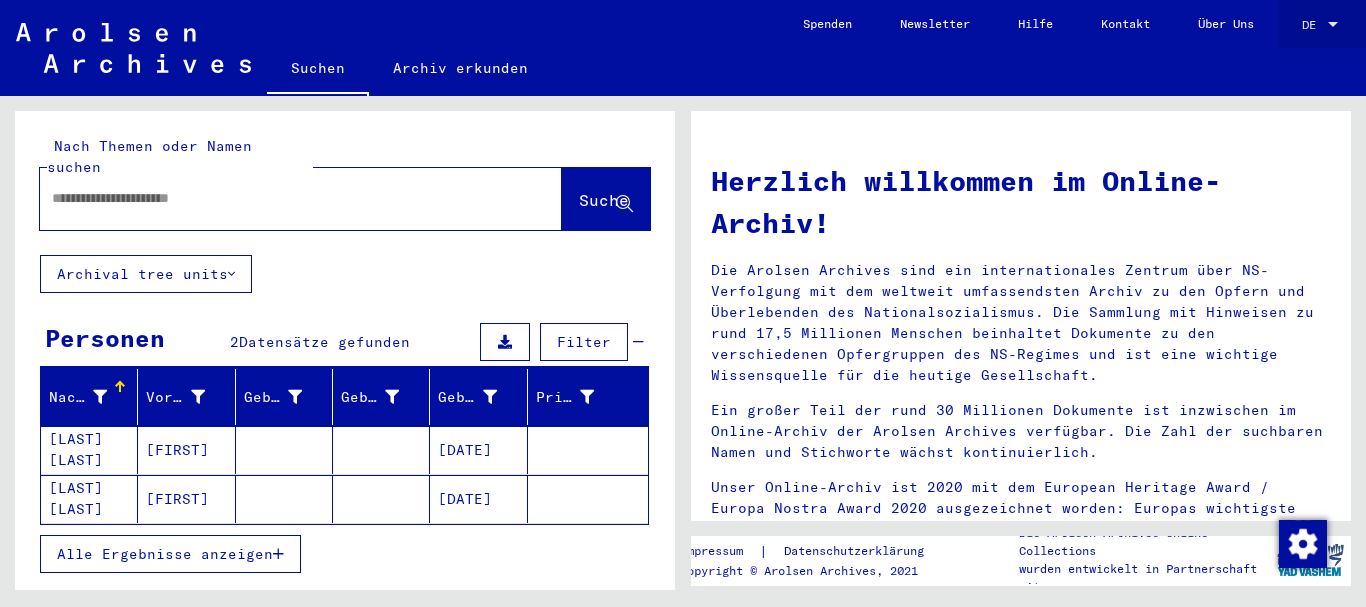 click at bounding box center (1333, 25) 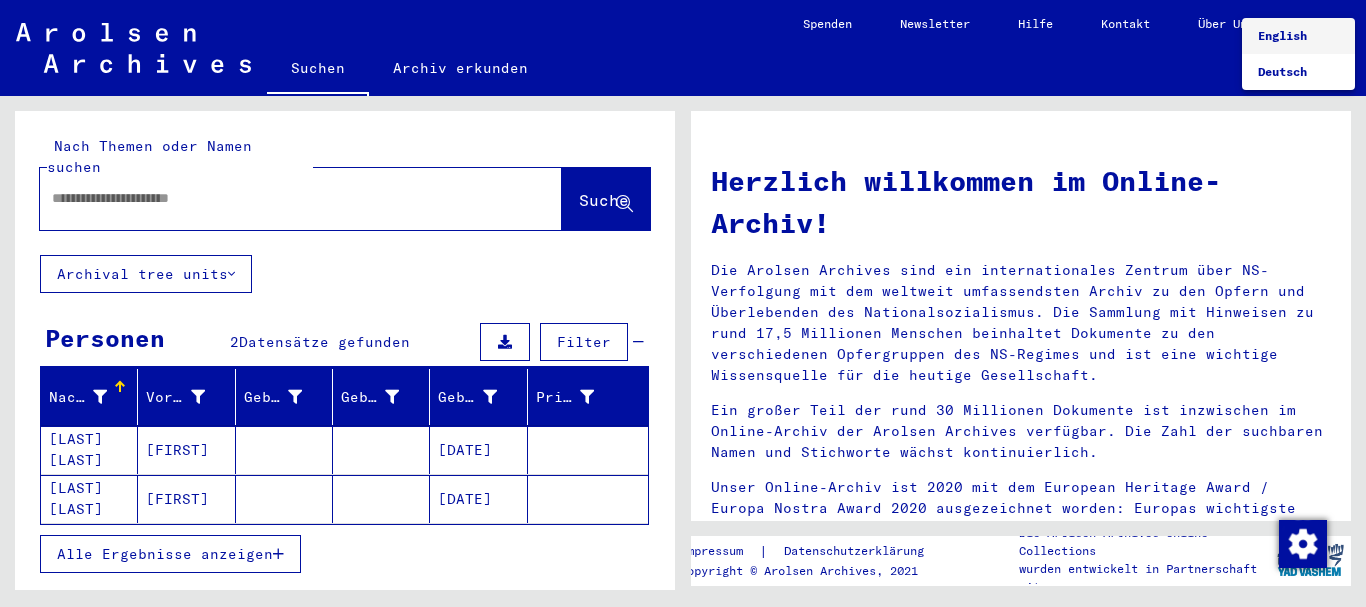 click on "English" at bounding box center (1298, 36) 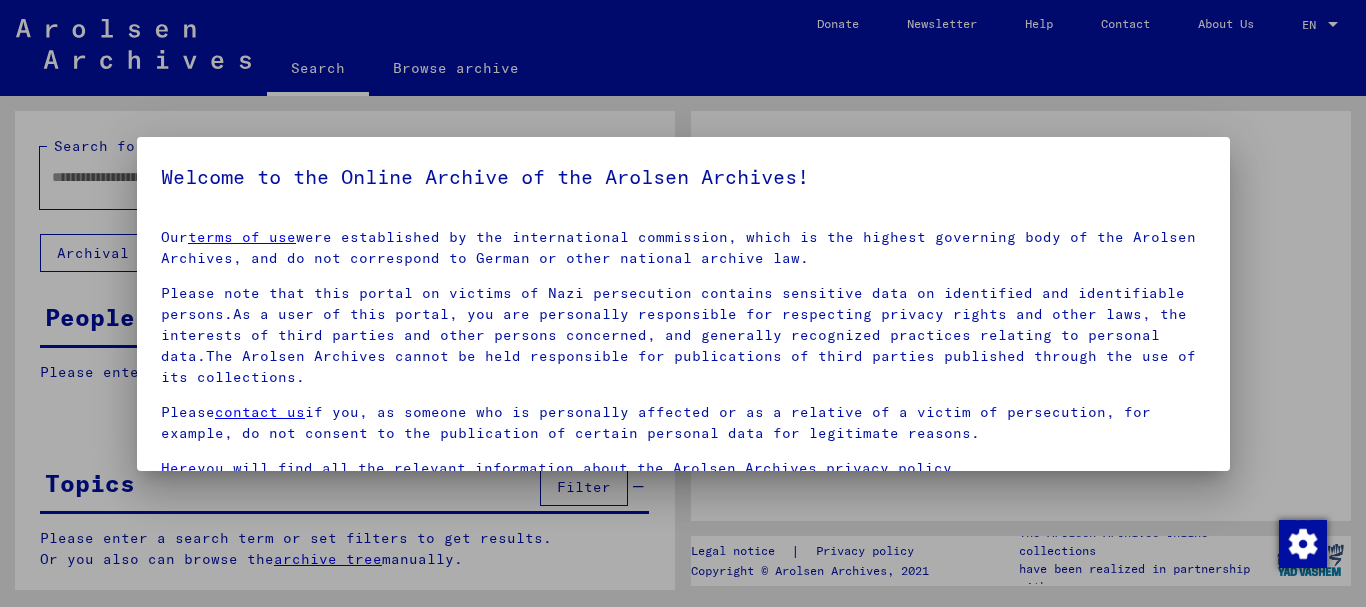 type on "*******" 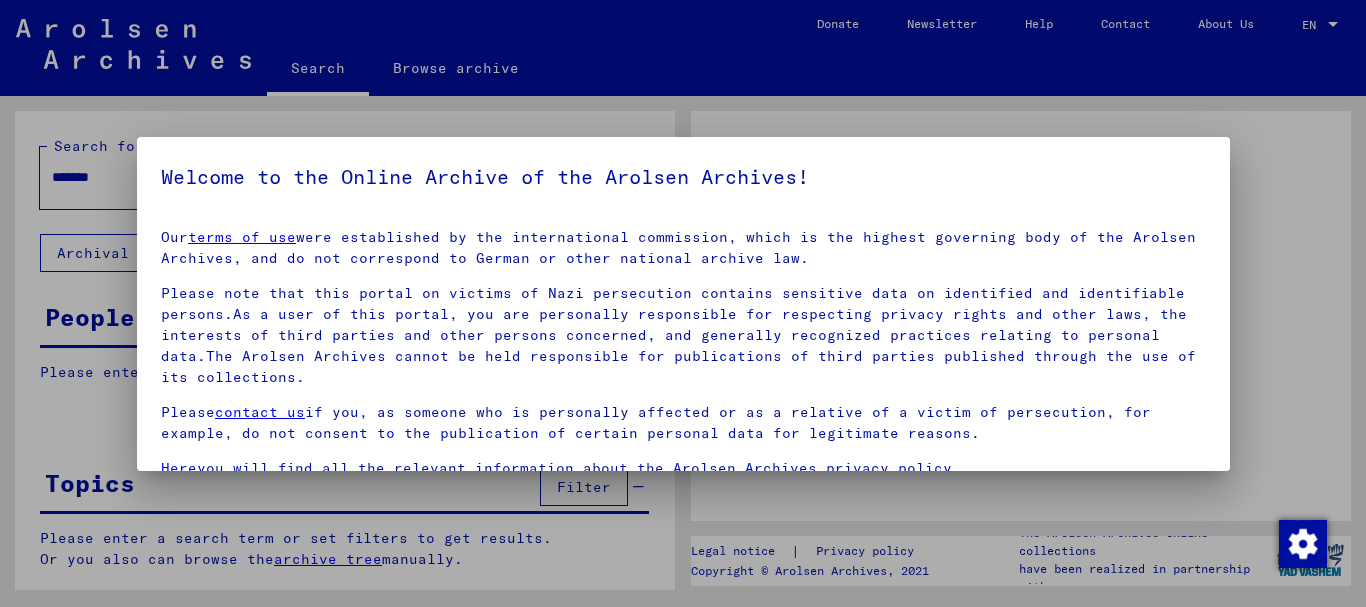 scroll, scrollTop: 0, scrollLeft: 0, axis: both 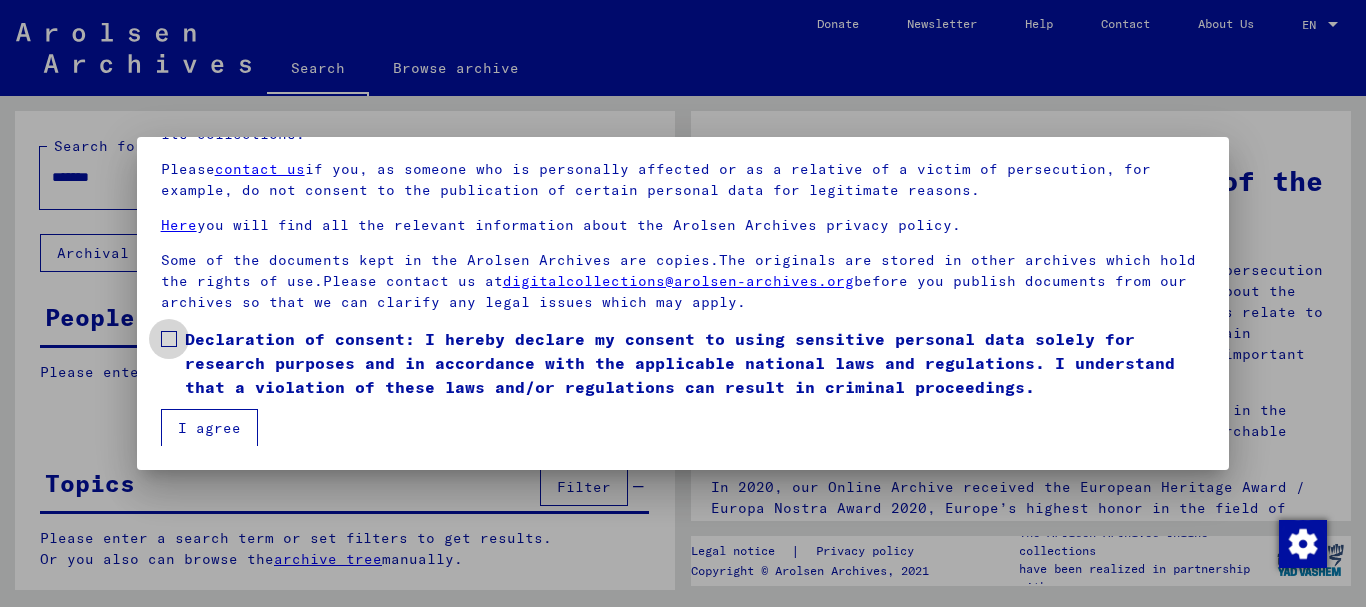 drag, startPoint x: 167, startPoint y: 347, endPoint x: 173, endPoint y: 380, distance: 33.54102 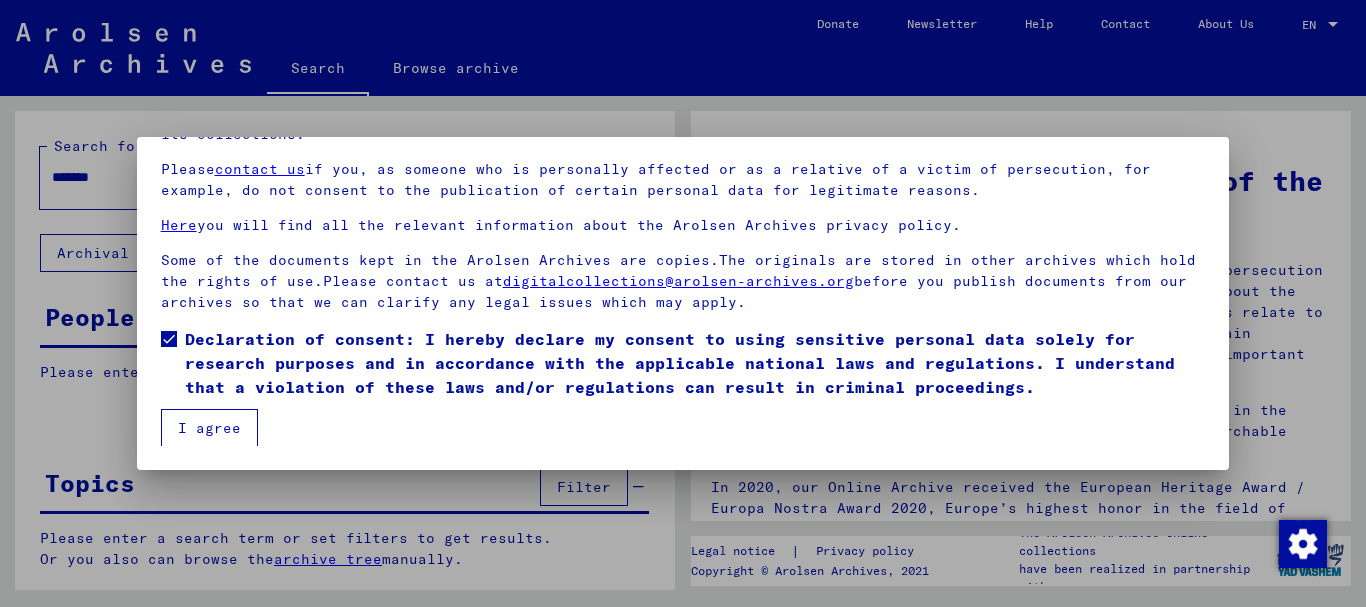 click on "I agree" at bounding box center (209, 428) 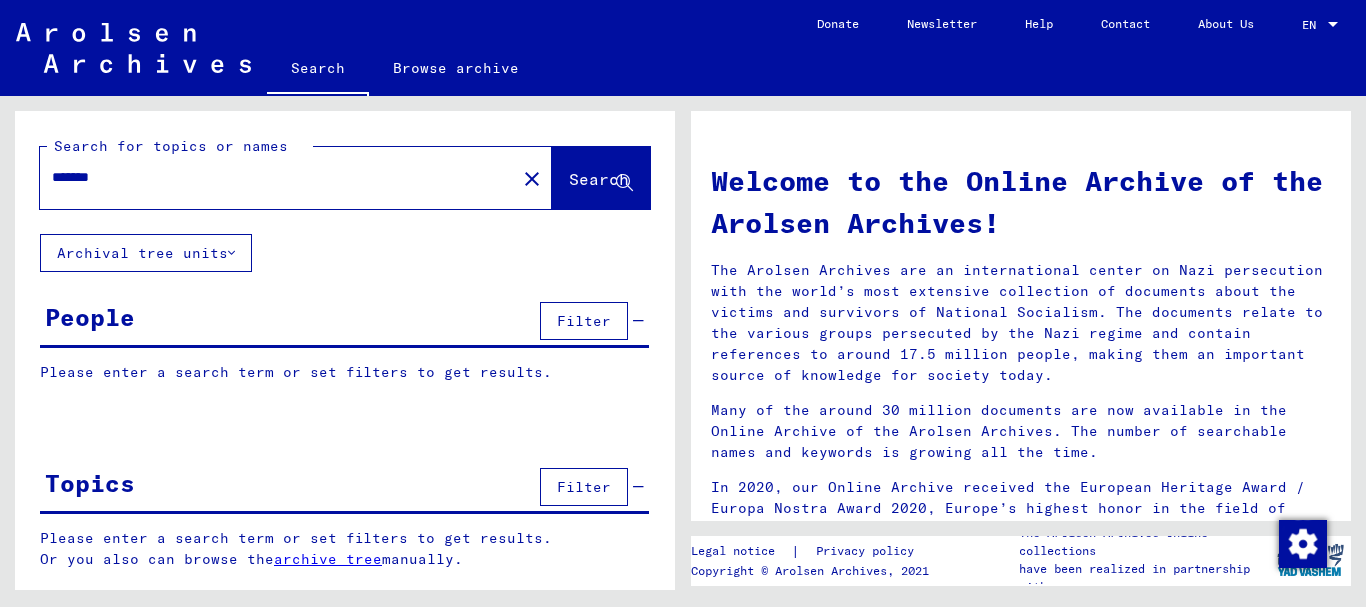 click on "Filter" at bounding box center [584, 487] 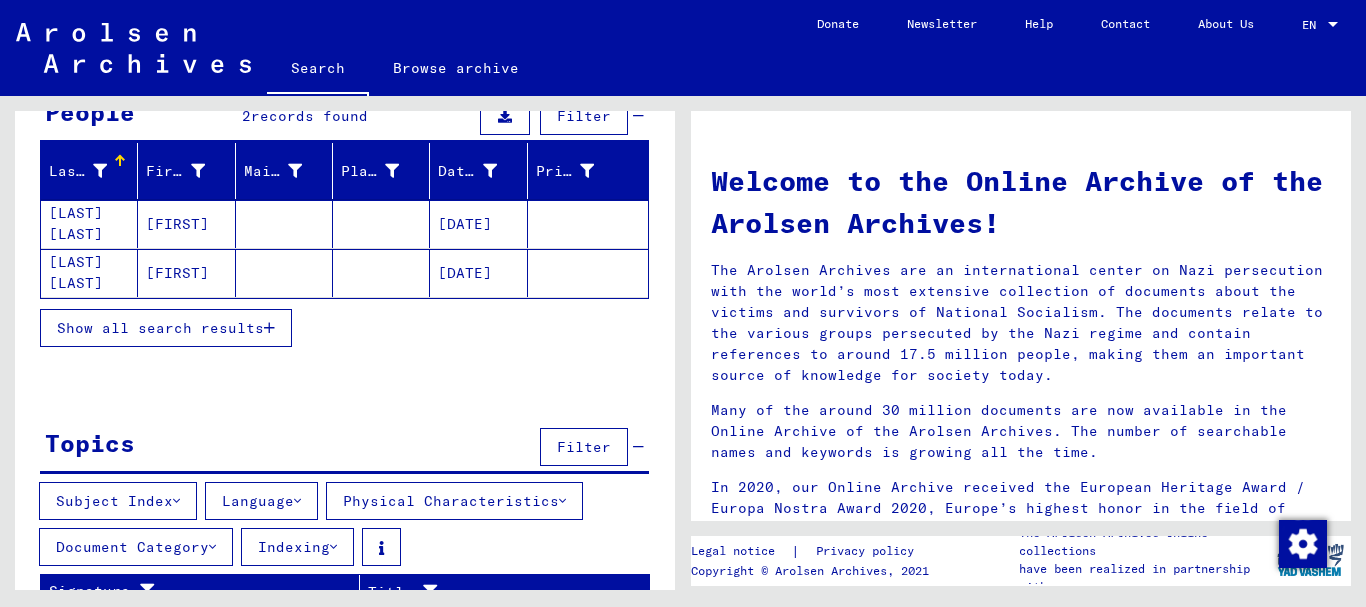 scroll, scrollTop: 227, scrollLeft: 0, axis: vertical 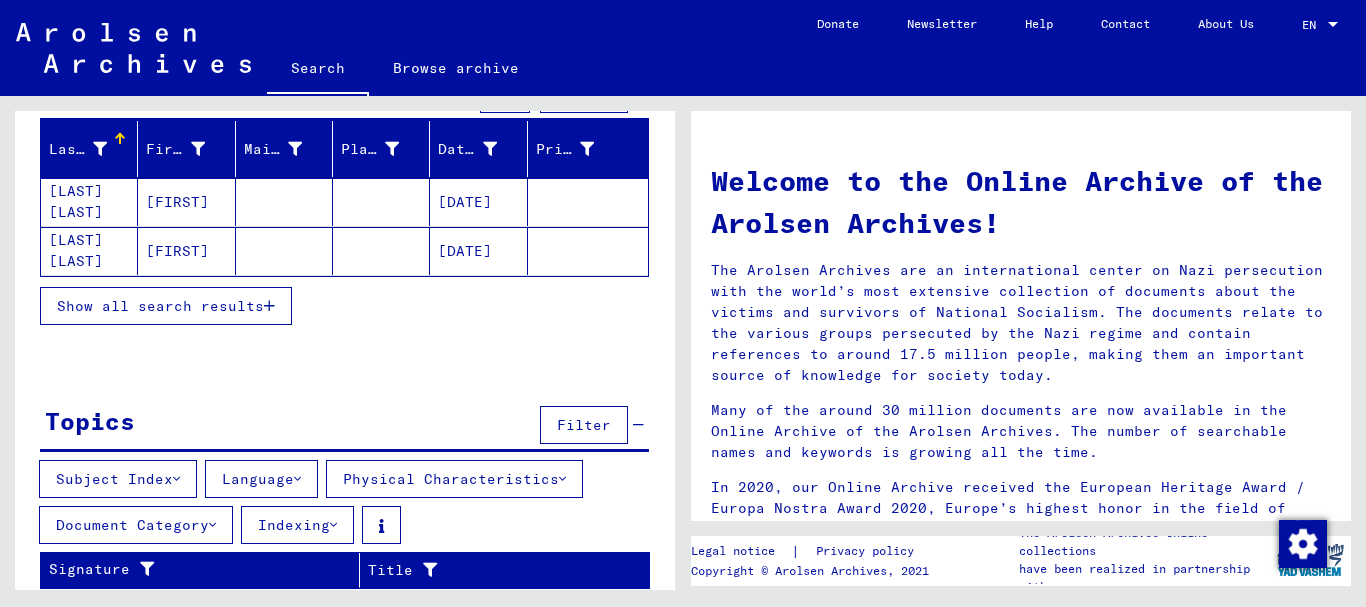 click on "Language" at bounding box center [261, 479] 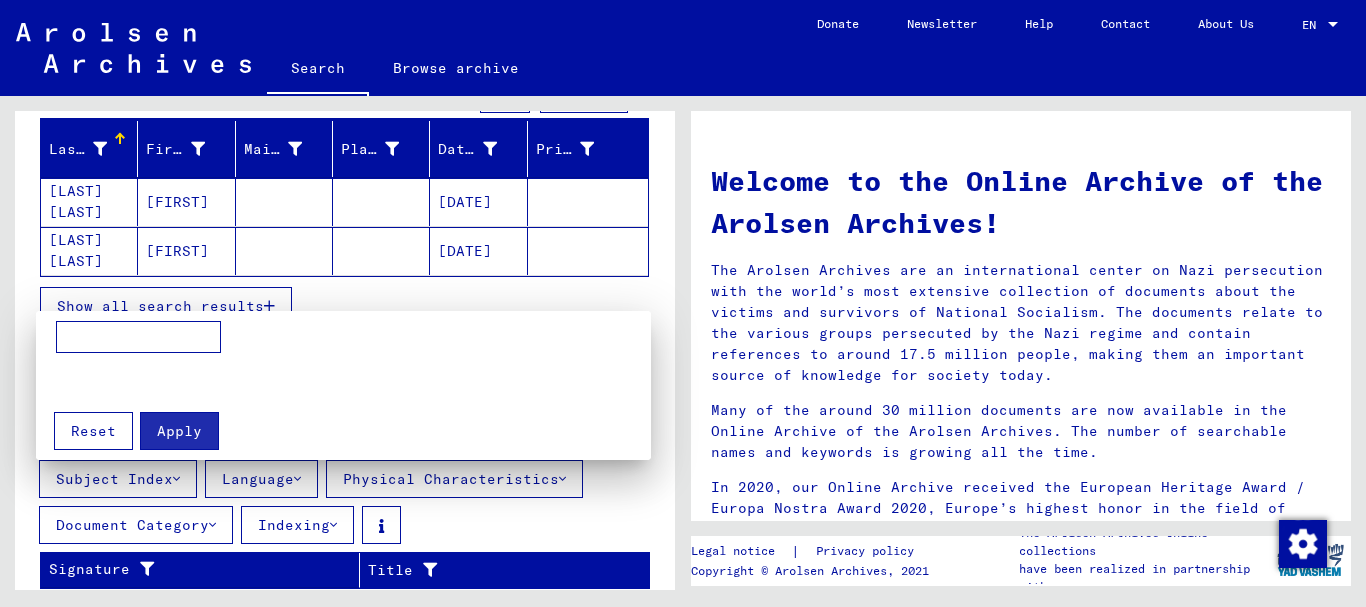 click at bounding box center [138, 337] 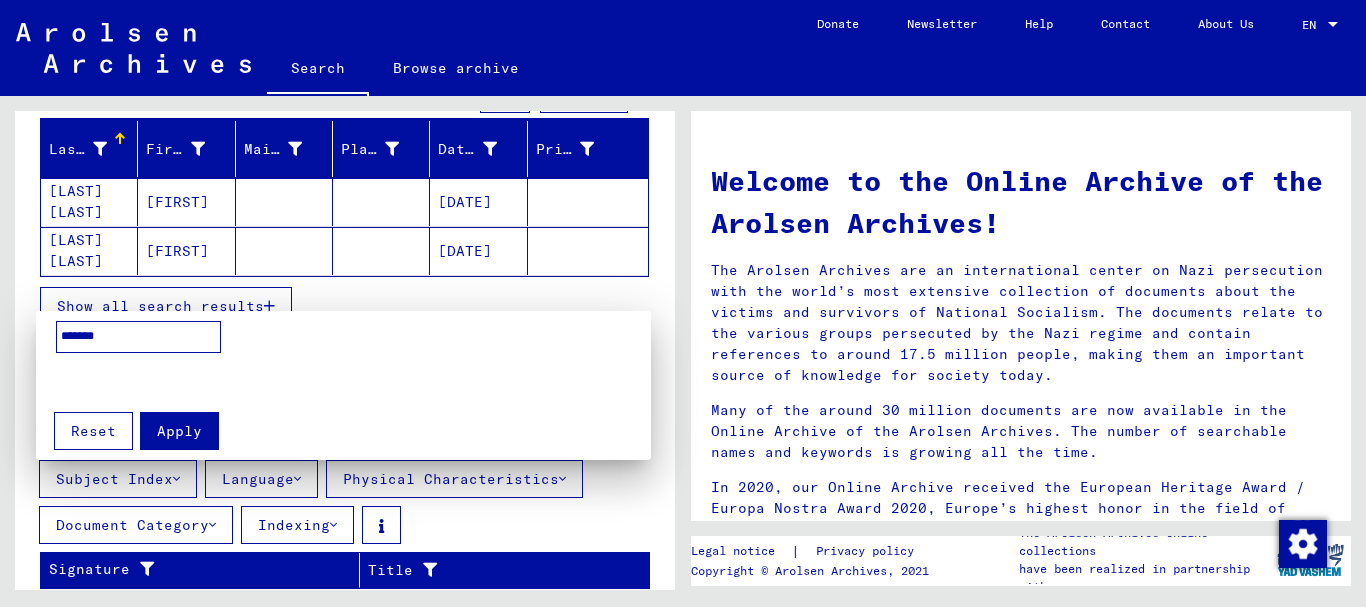 type on "*******" 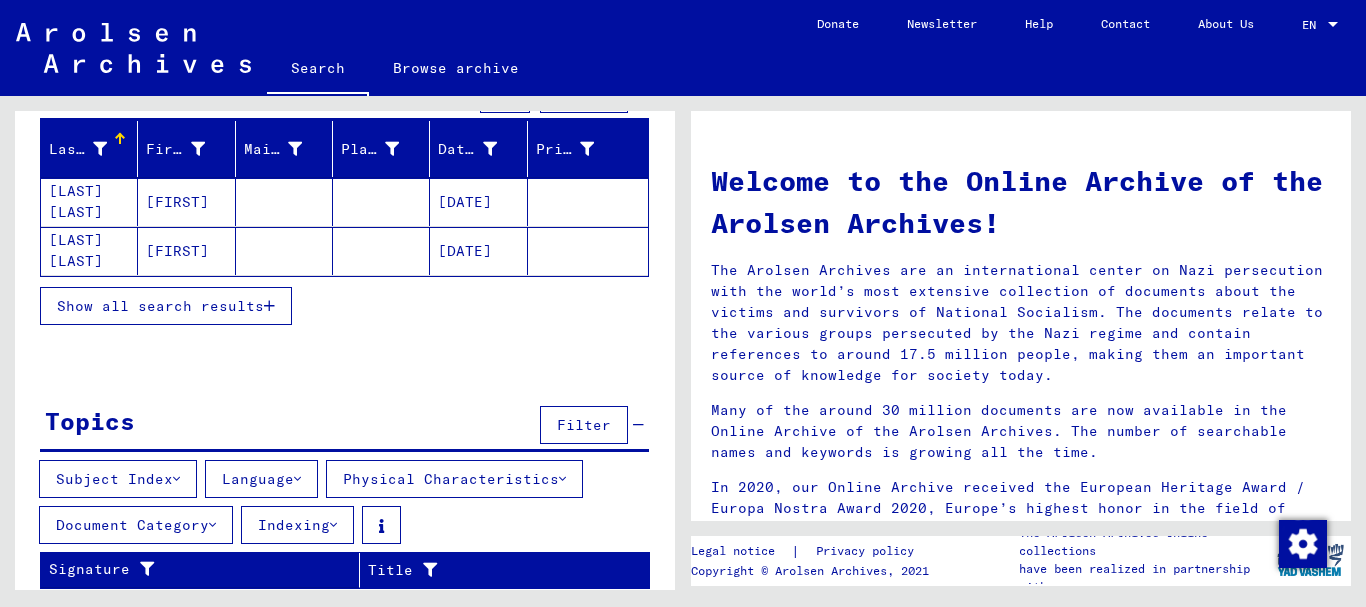 scroll, scrollTop: 0, scrollLeft: 0, axis: both 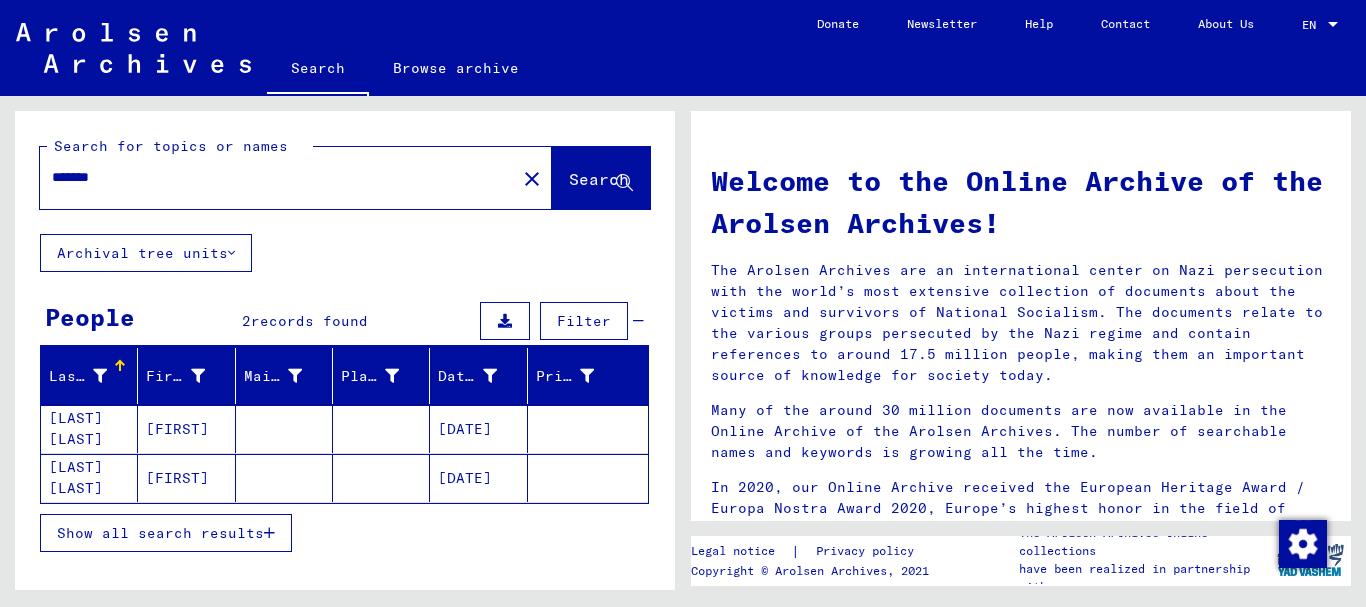drag, startPoint x: 172, startPoint y: 180, endPoint x: 60, endPoint y: 177, distance: 112.04017 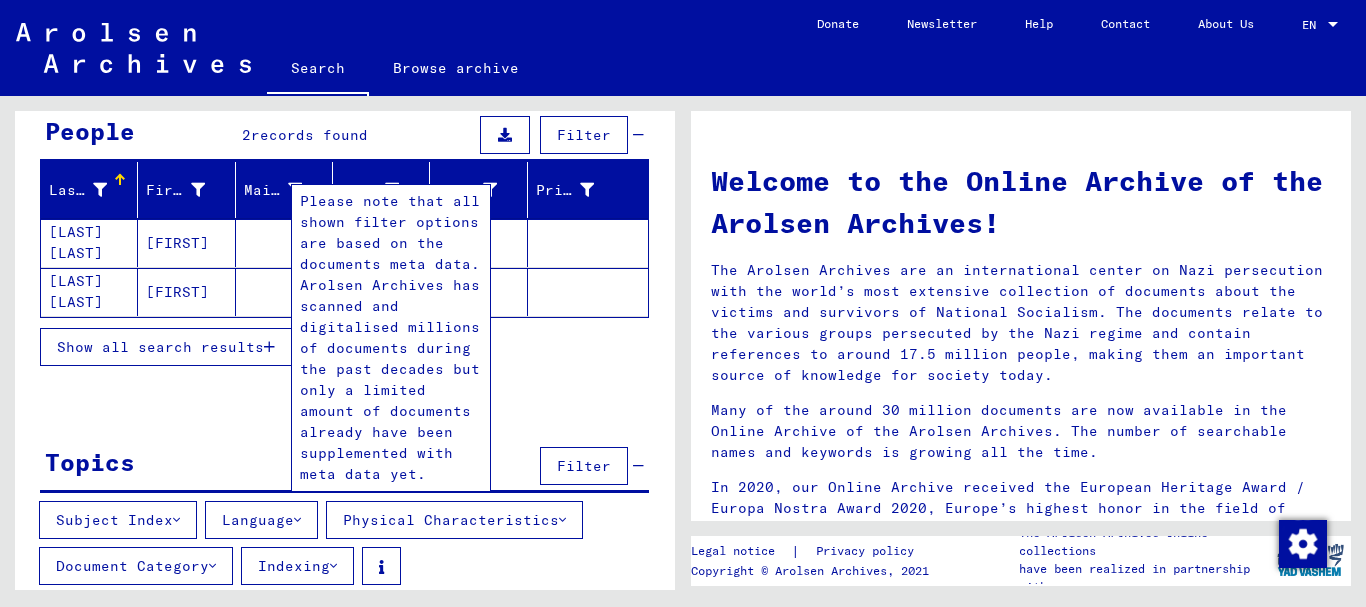 scroll, scrollTop: 227, scrollLeft: 0, axis: vertical 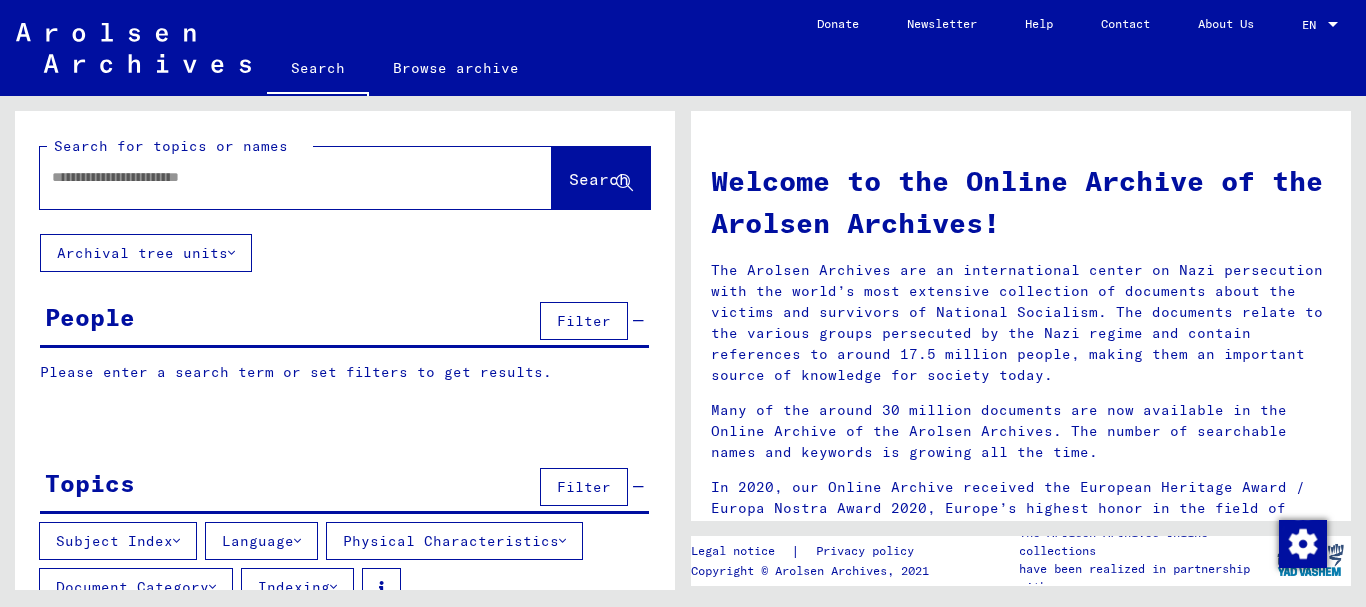 click at bounding box center [272, 177] 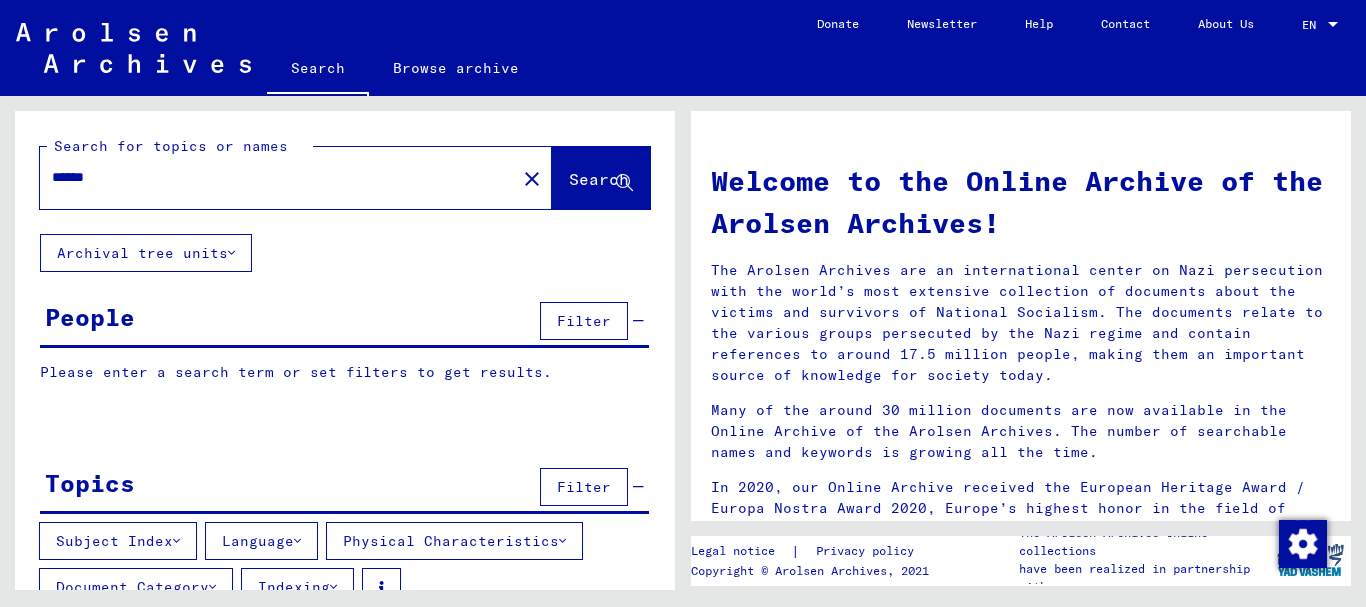 type on "******" 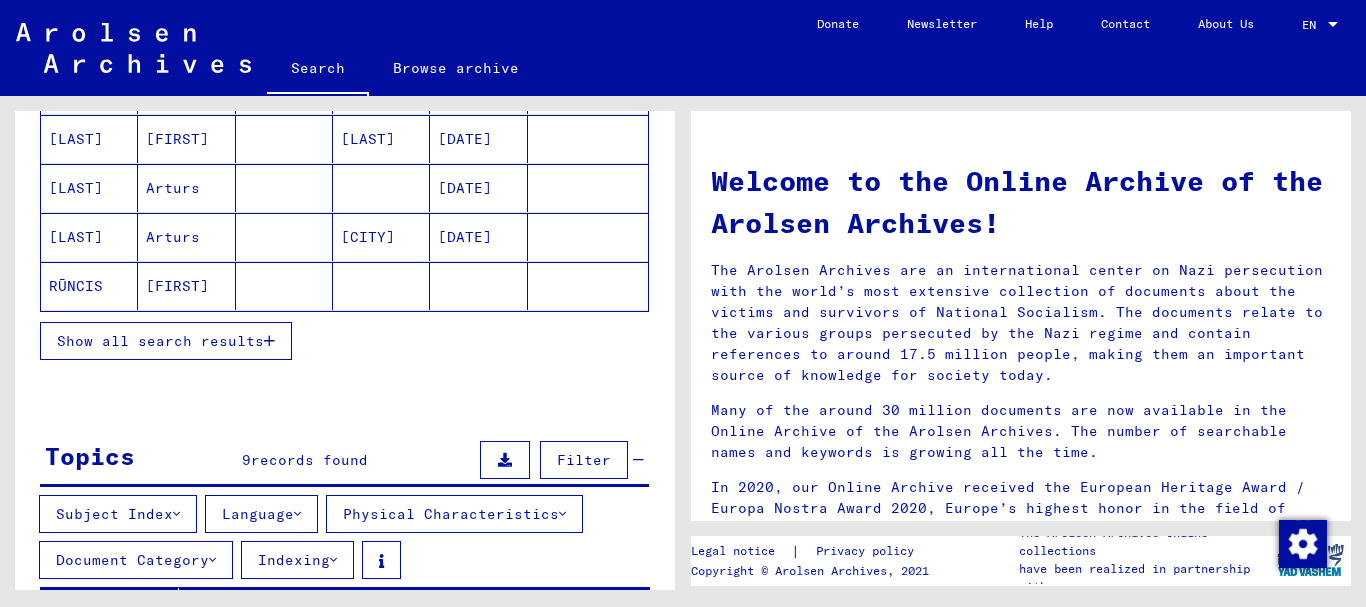 scroll, scrollTop: 363, scrollLeft: 0, axis: vertical 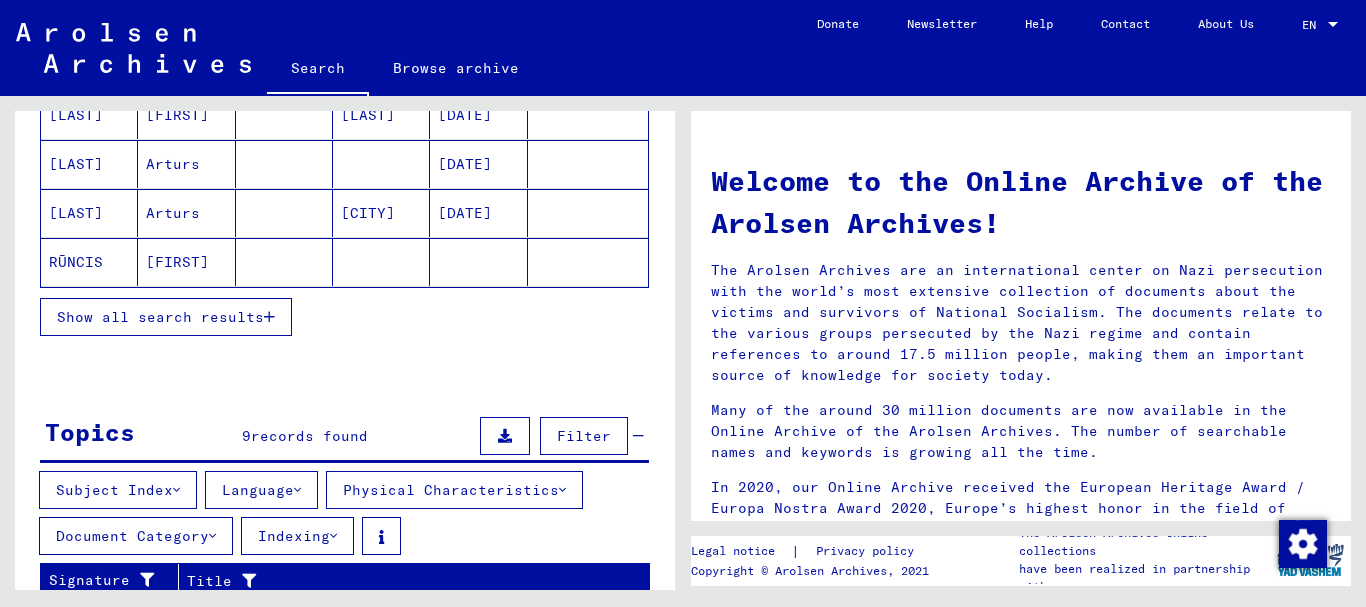 click on "Show all search results" at bounding box center [160, 317] 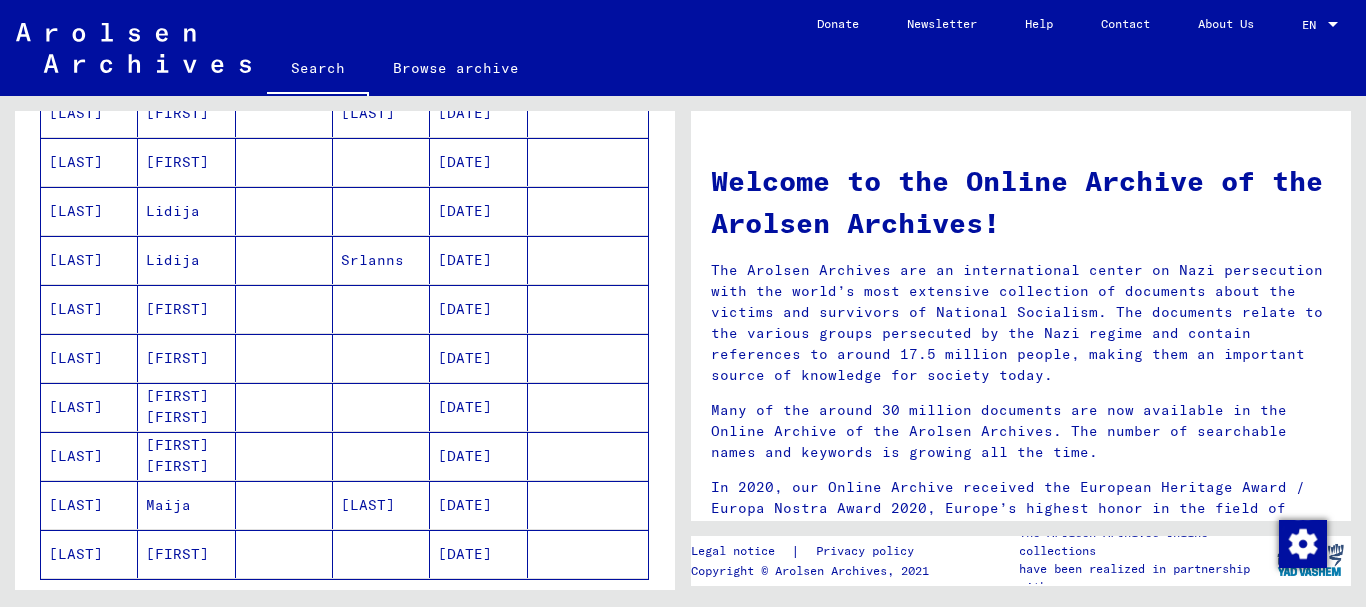 scroll, scrollTop: 1098, scrollLeft: 0, axis: vertical 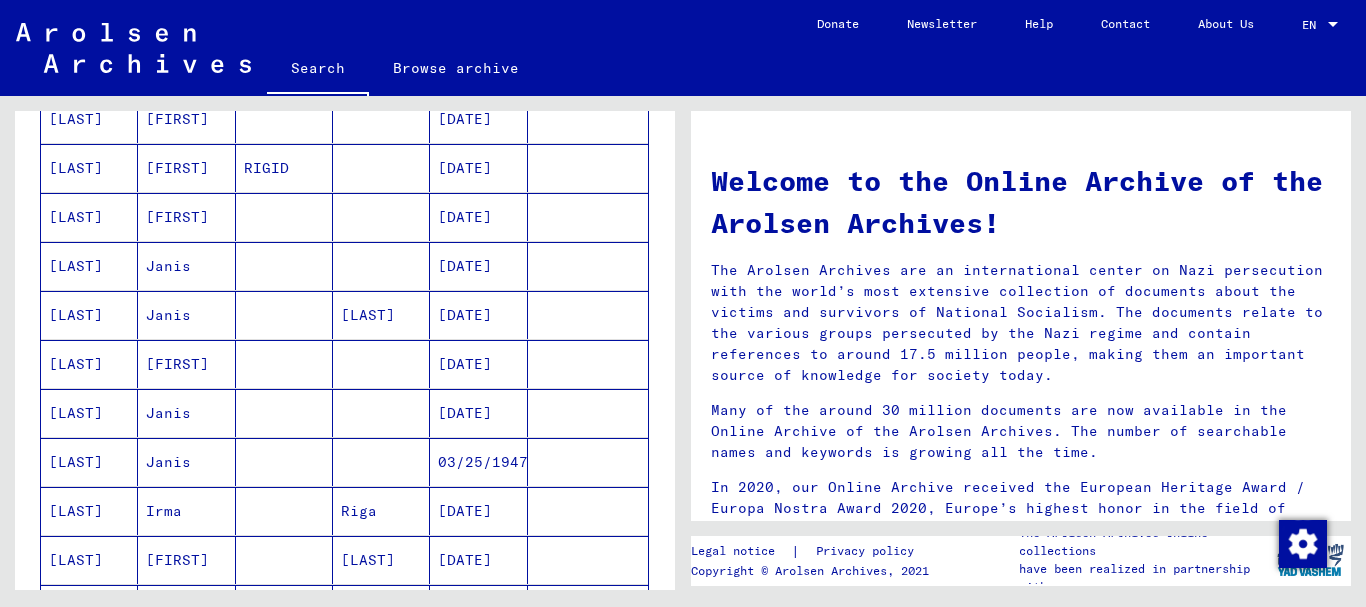 click on "[DATE]" at bounding box center [478, 364] 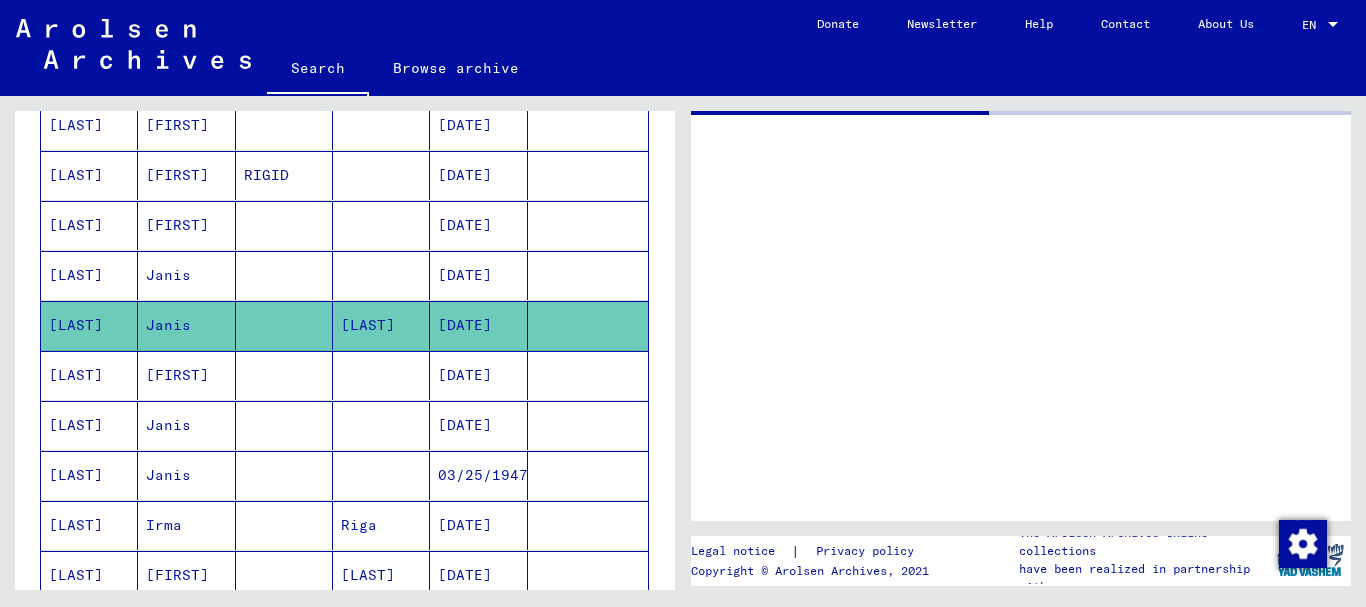 scroll, scrollTop: 610, scrollLeft: 0, axis: vertical 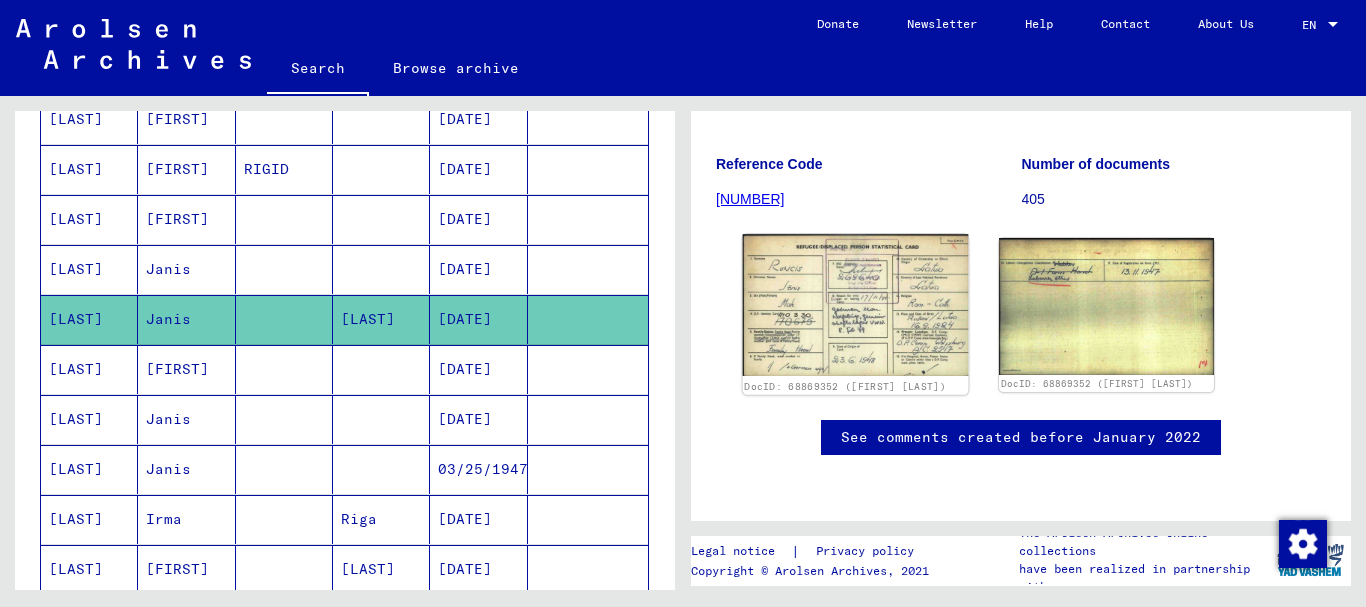 click 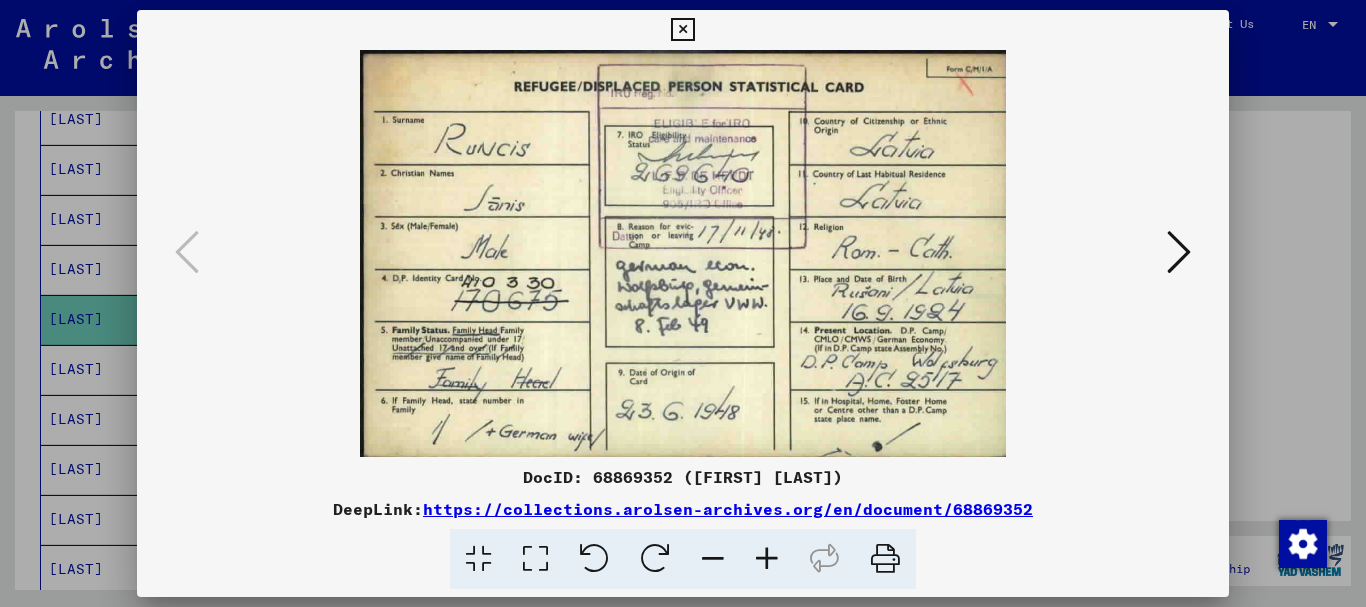 click at bounding box center (682, 30) 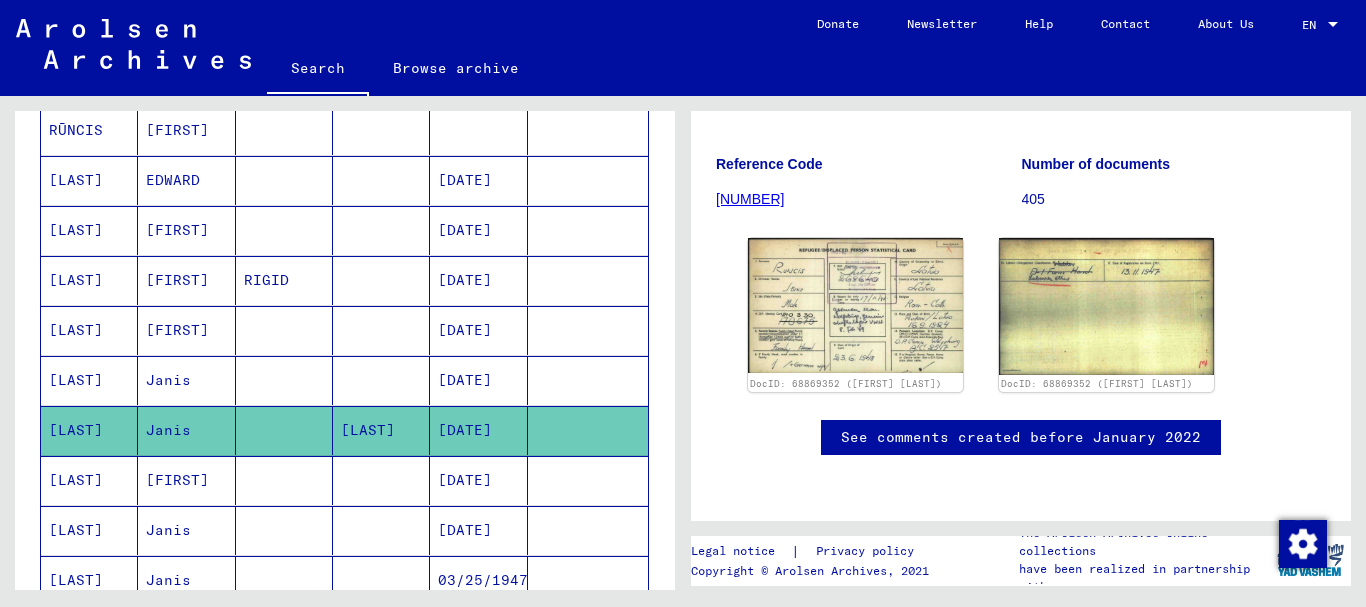 scroll, scrollTop: 419, scrollLeft: 0, axis: vertical 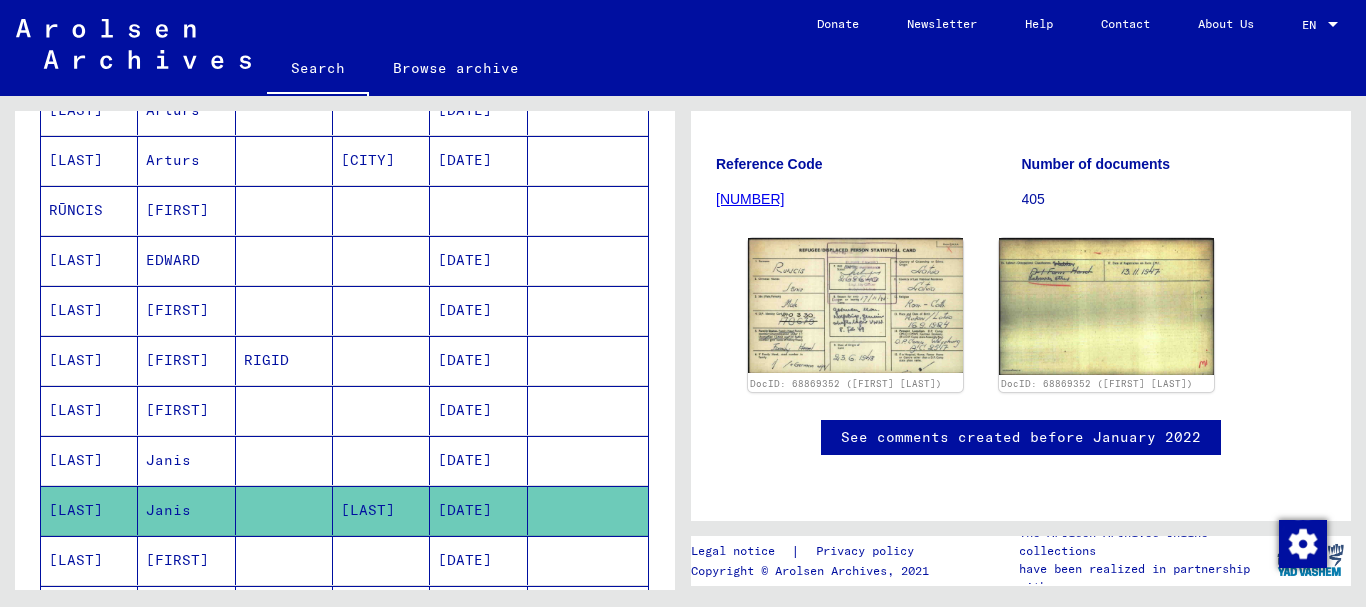 click on "[DATE]" at bounding box center [478, 360] 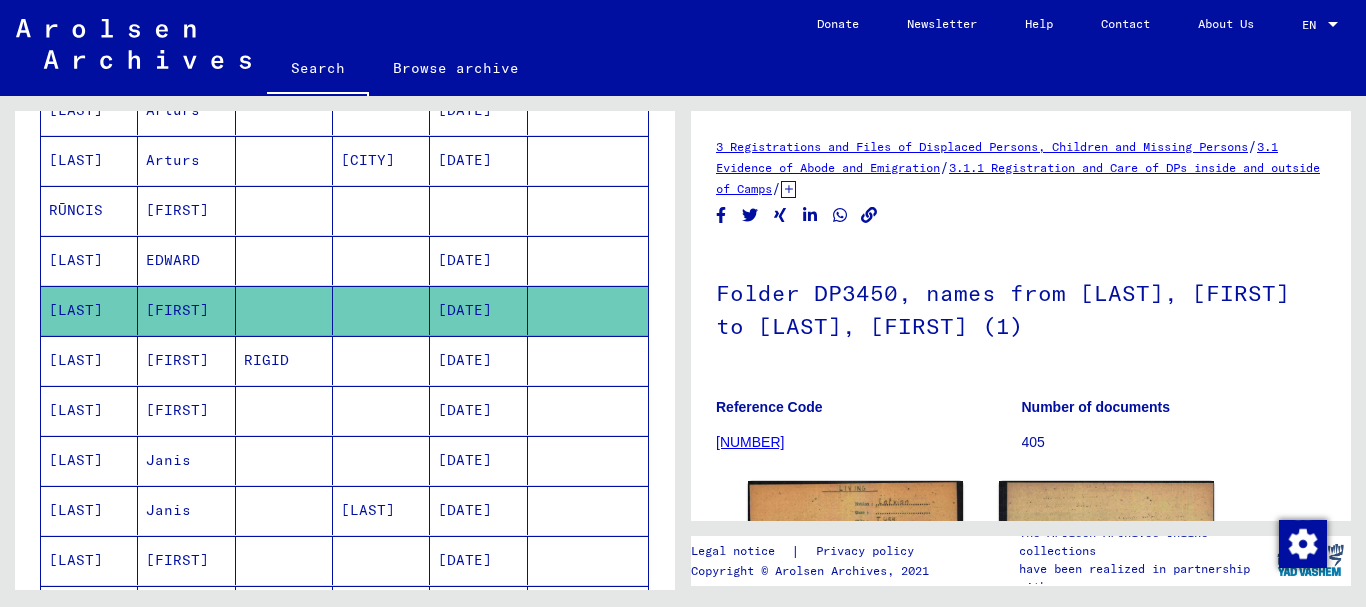 scroll, scrollTop: 345, scrollLeft: 0, axis: vertical 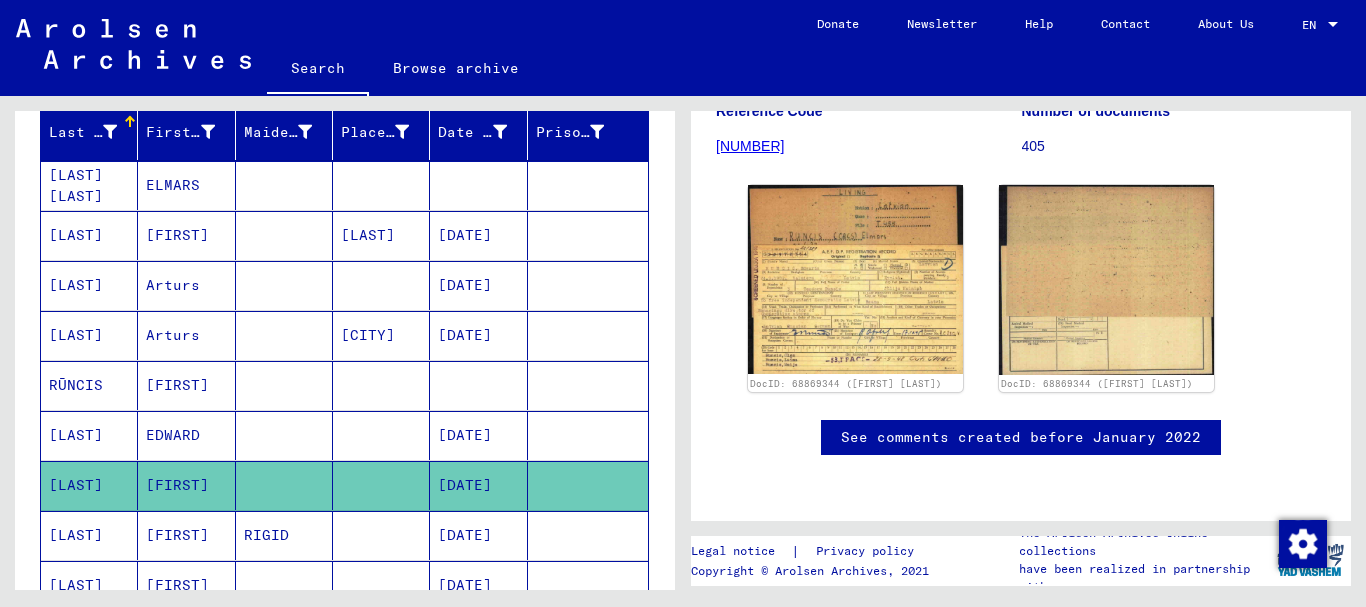 click on "[DATE]" at bounding box center [478, 385] 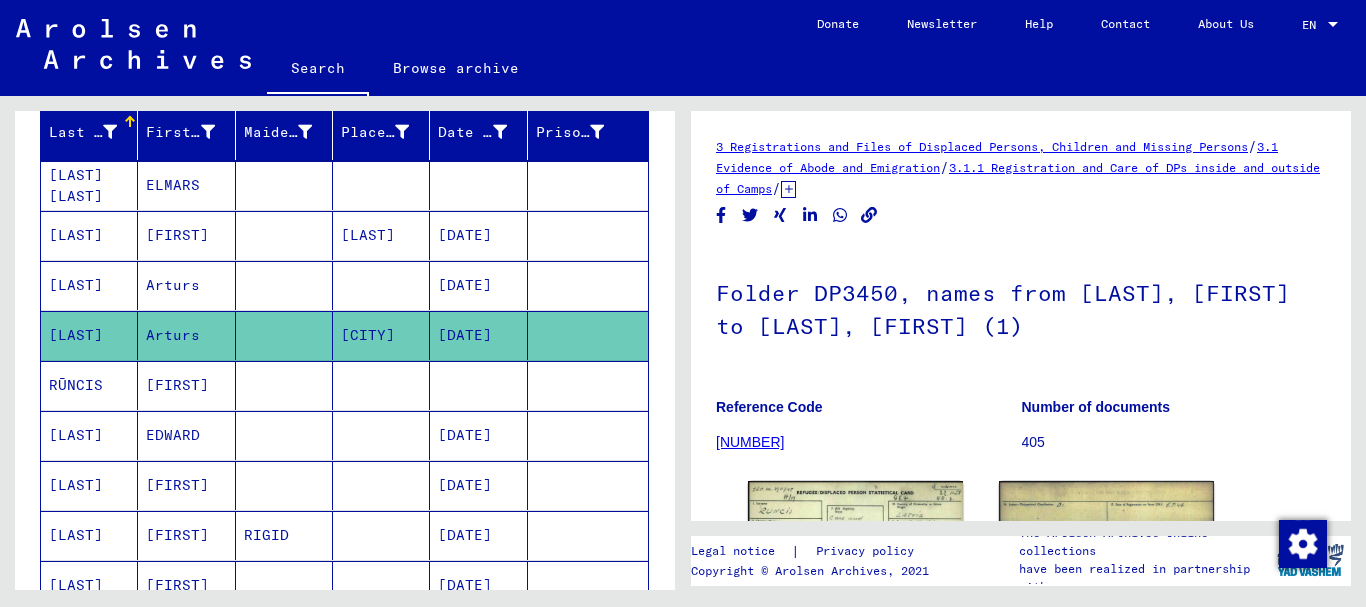 scroll, scrollTop: 359, scrollLeft: 0, axis: vertical 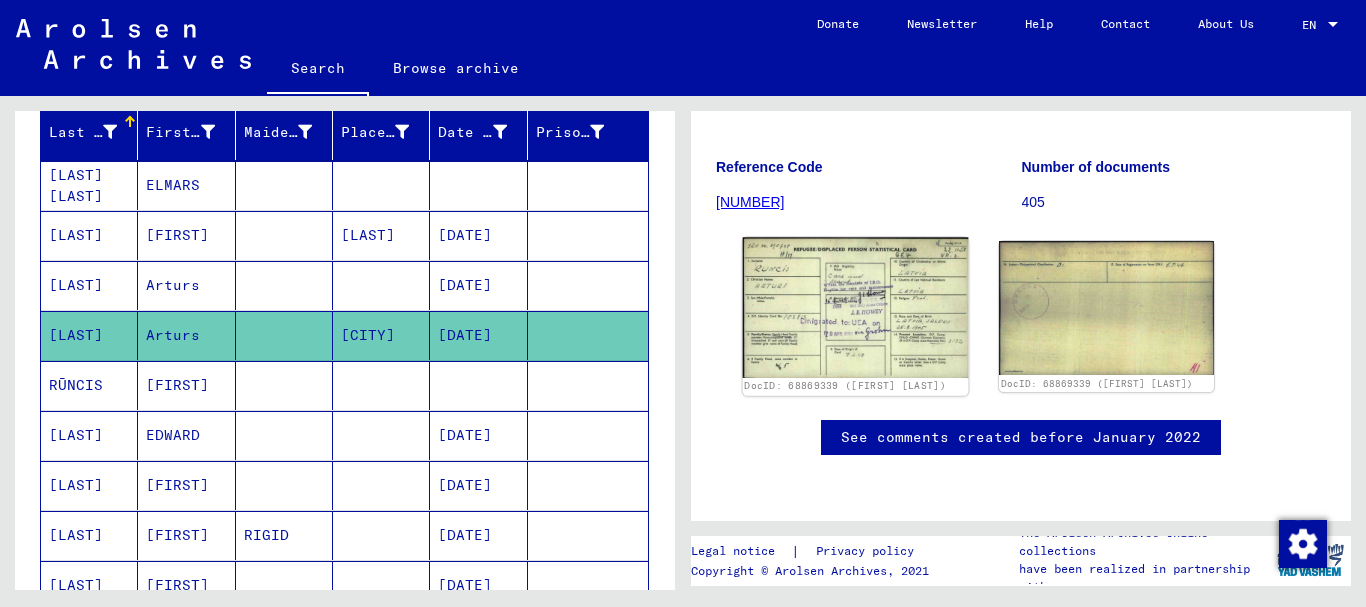 click 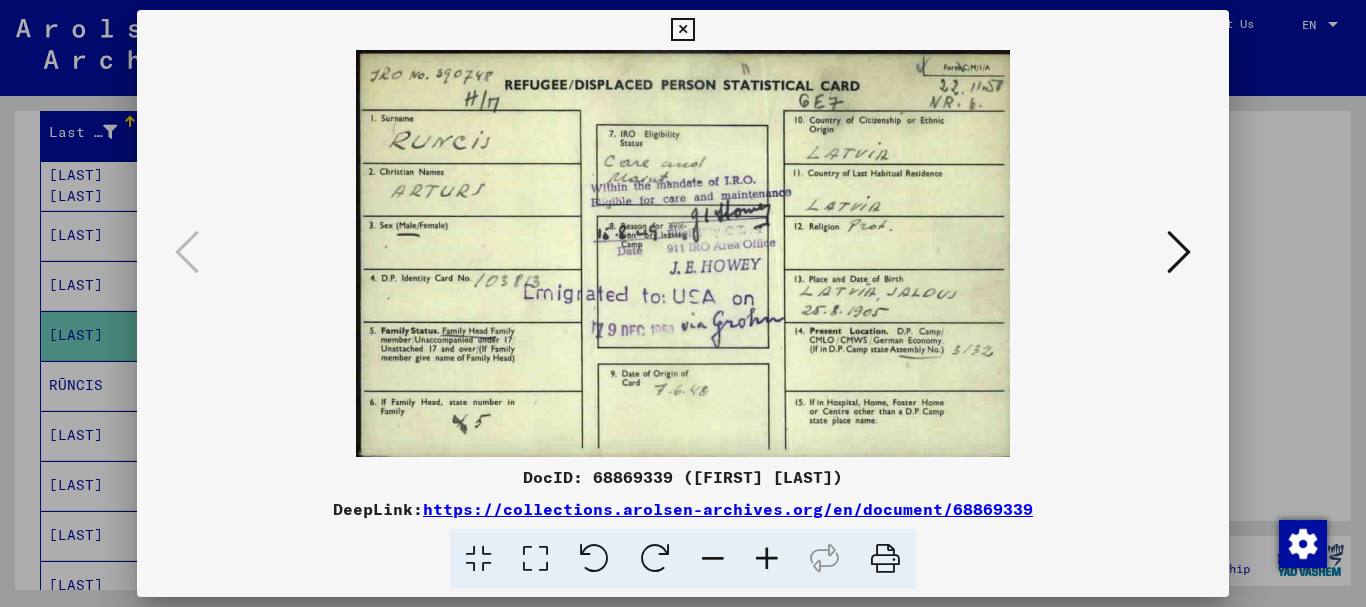 click at bounding box center [682, 30] 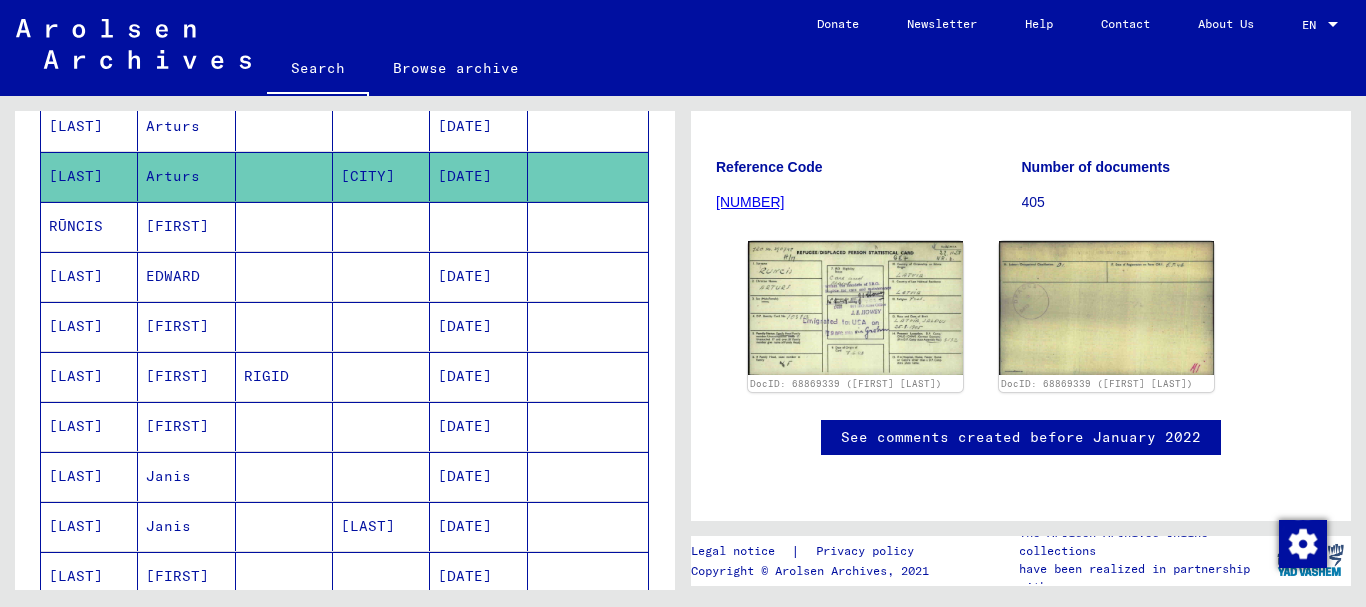 scroll, scrollTop: 414, scrollLeft: 0, axis: vertical 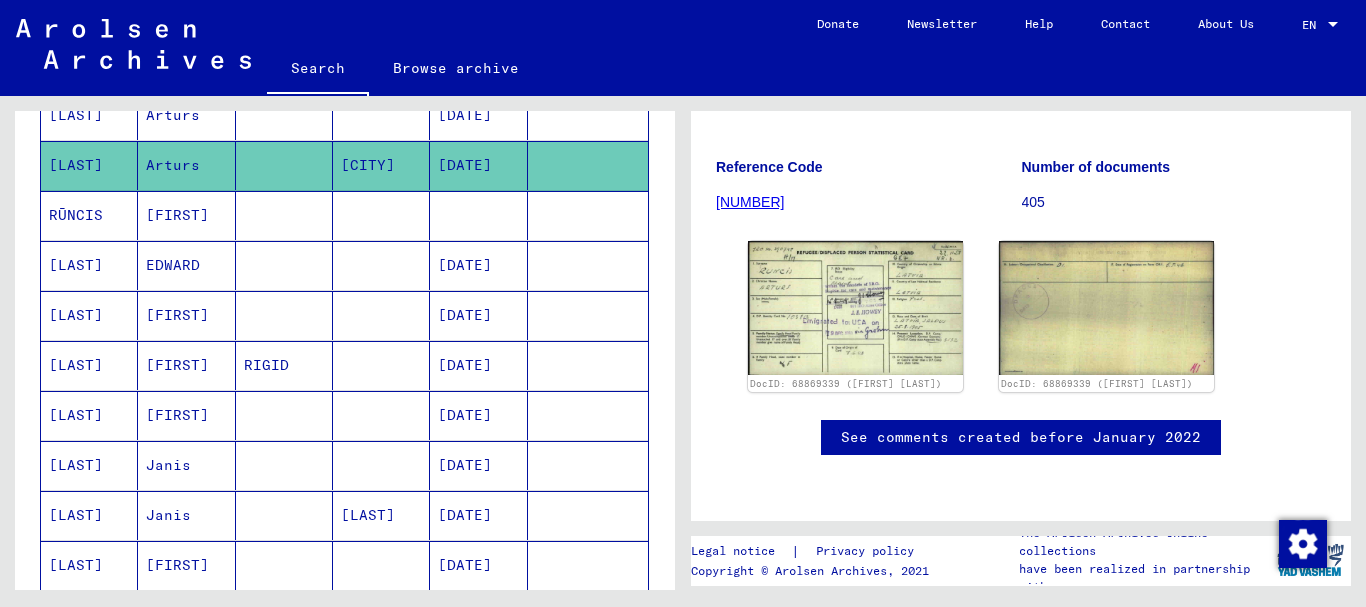 click on "[DATE]" at bounding box center [478, 315] 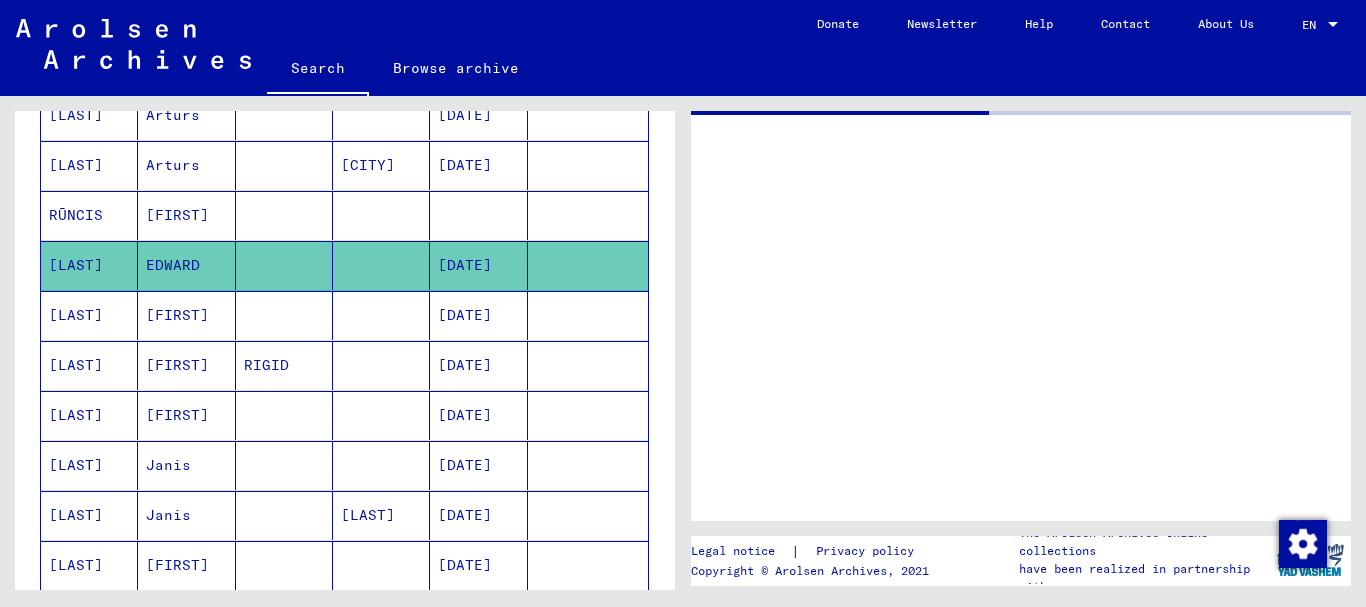 scroll, scrollTop: 0, scrollLeft: 0, axis: both 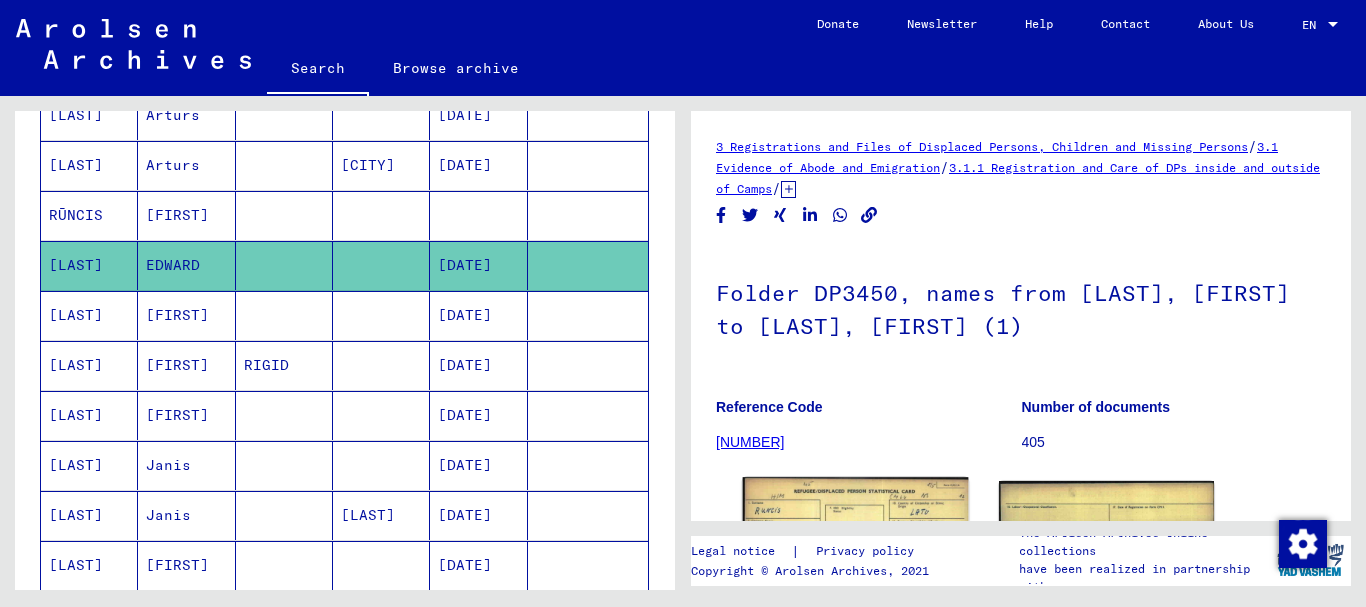 click 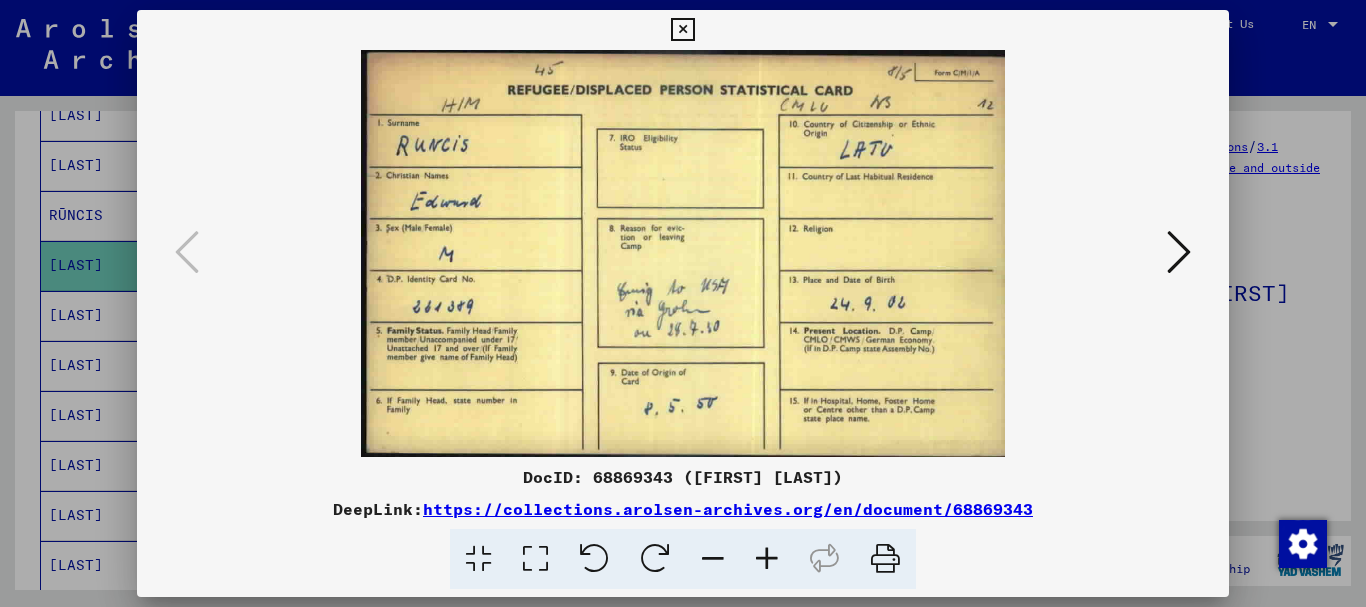 click at bounding box center [682, 30] 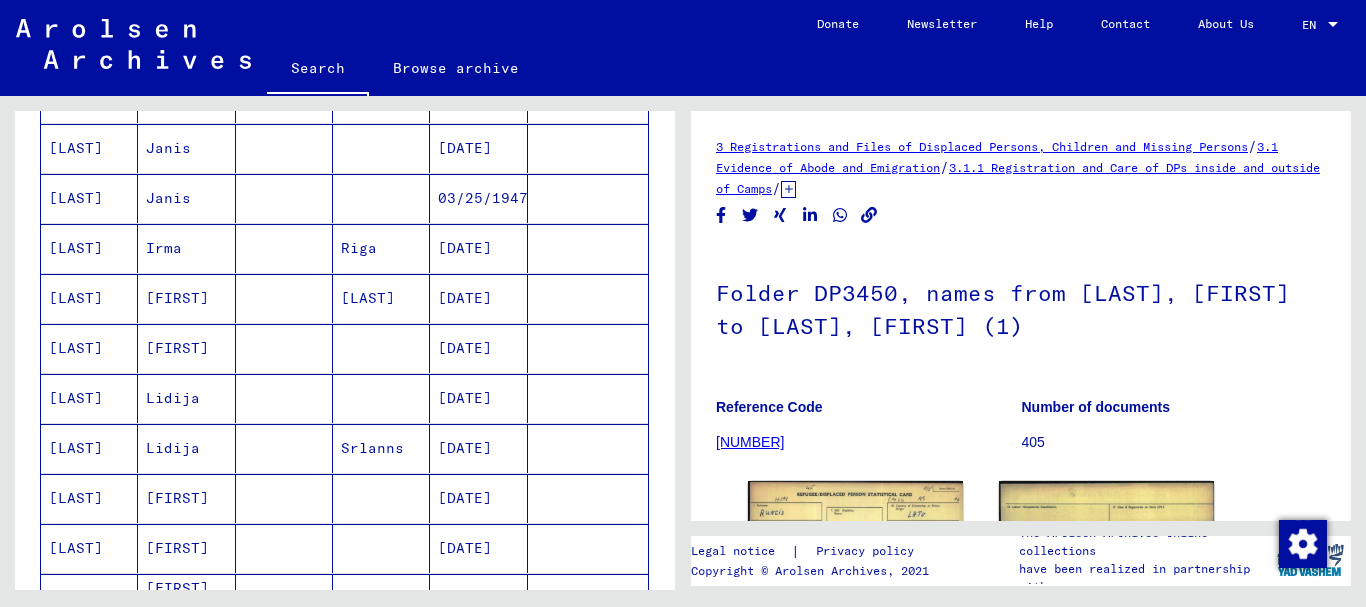 scroll, scrollTop: 876, scrollLeft: 0, axis: vertical 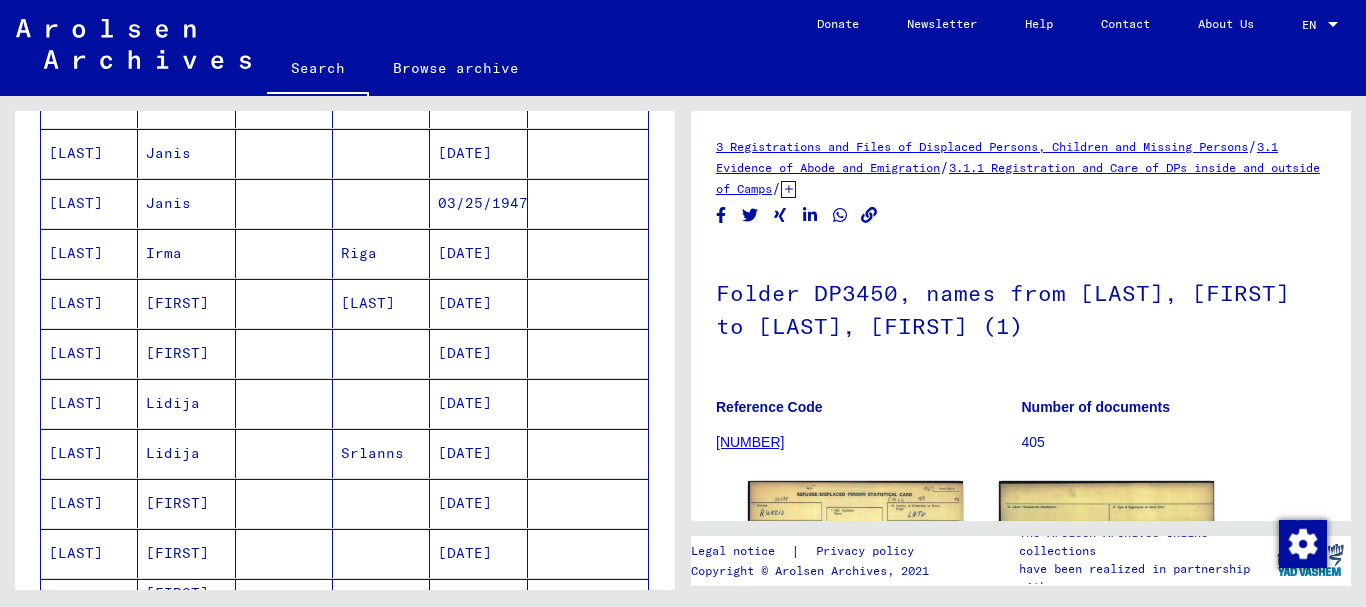 click on "[DATE]" at bounding box center (478, 403) 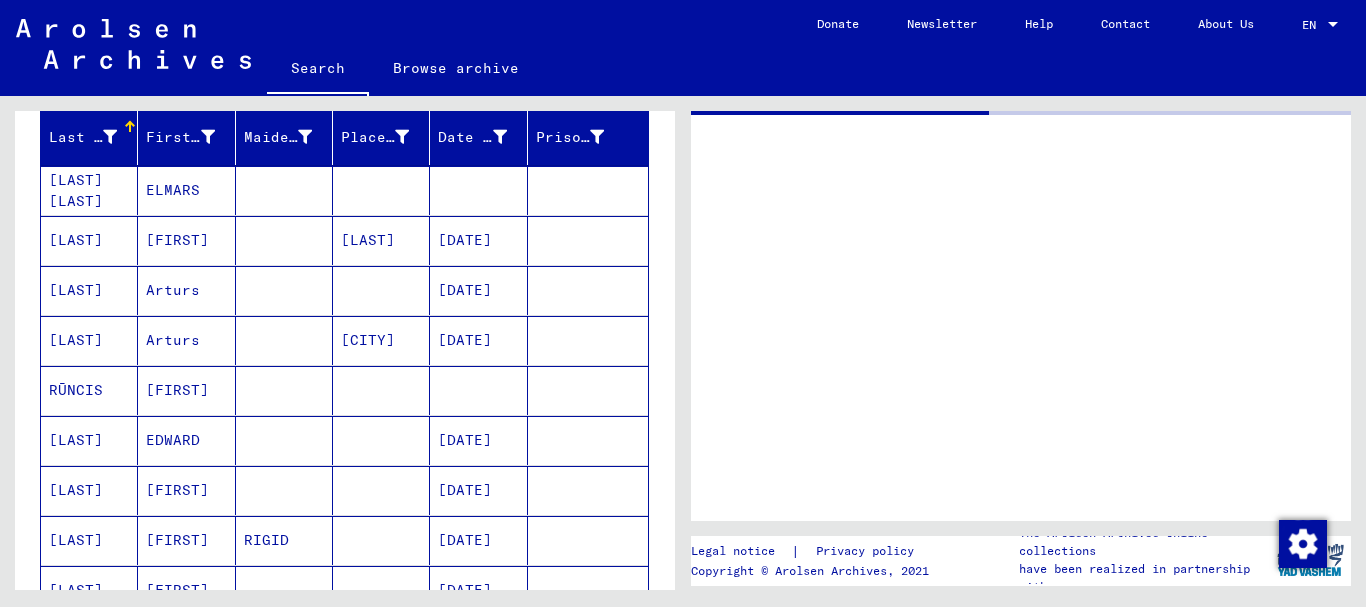 scroll, scrollTop: 212, scrollLeft: 0, axis: vertical 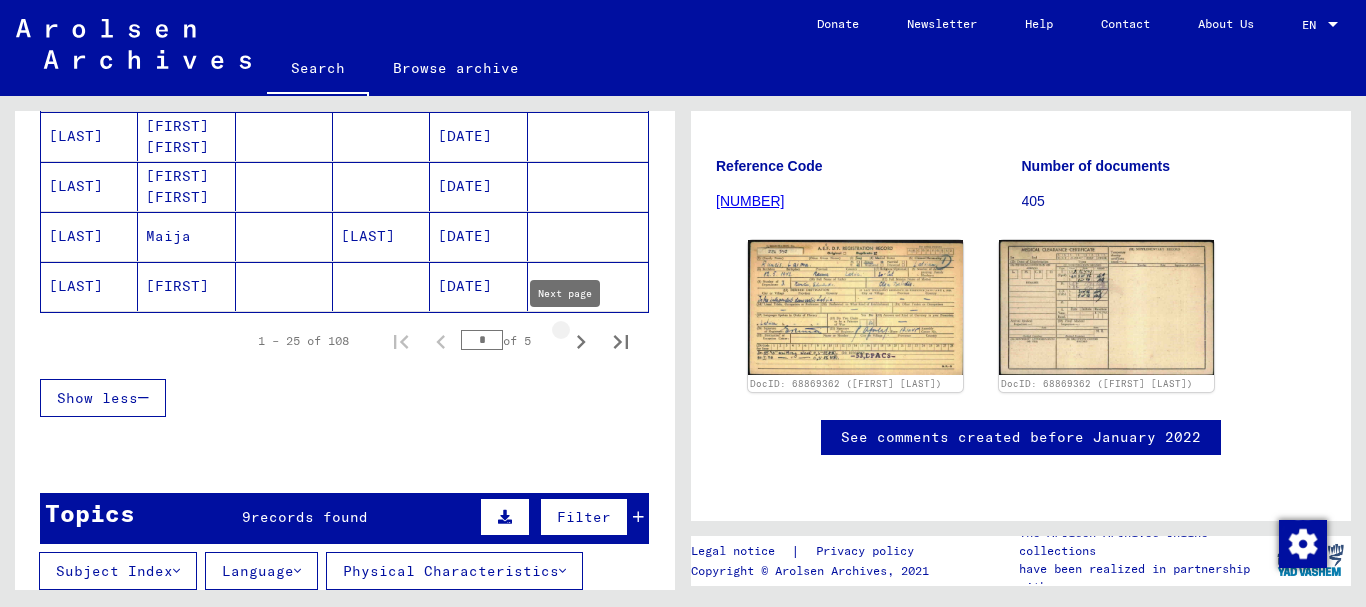 click 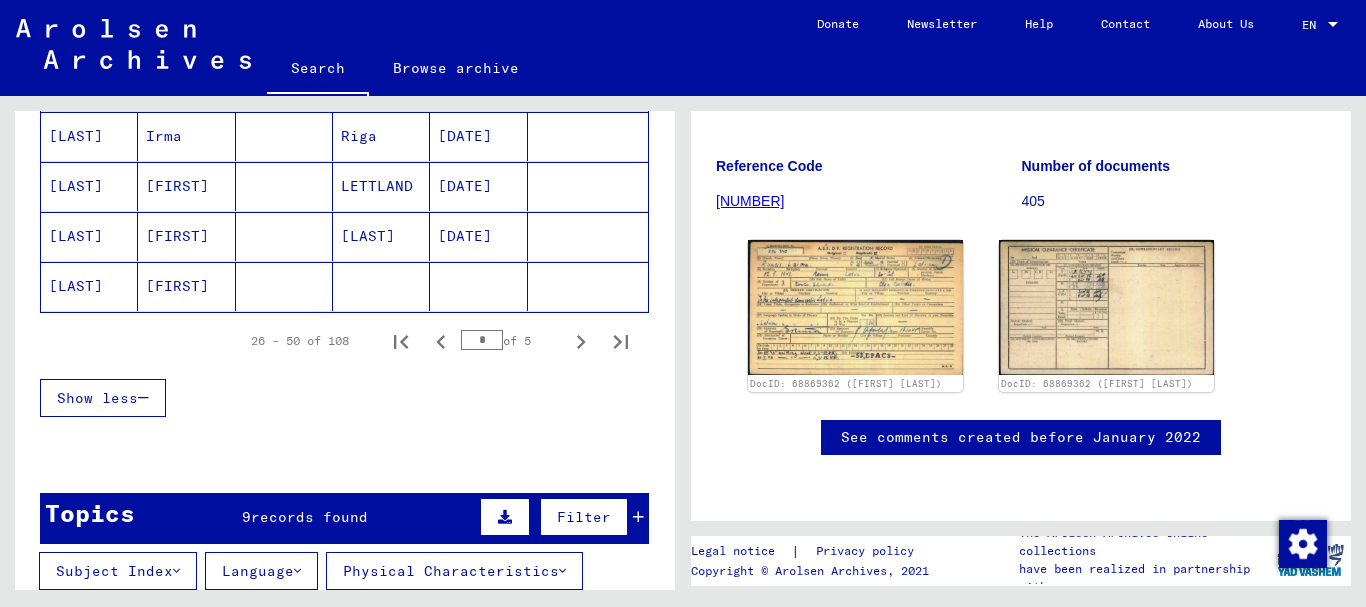scroll, scrollTop: 652, scrollLeft: 0, axis: vertical 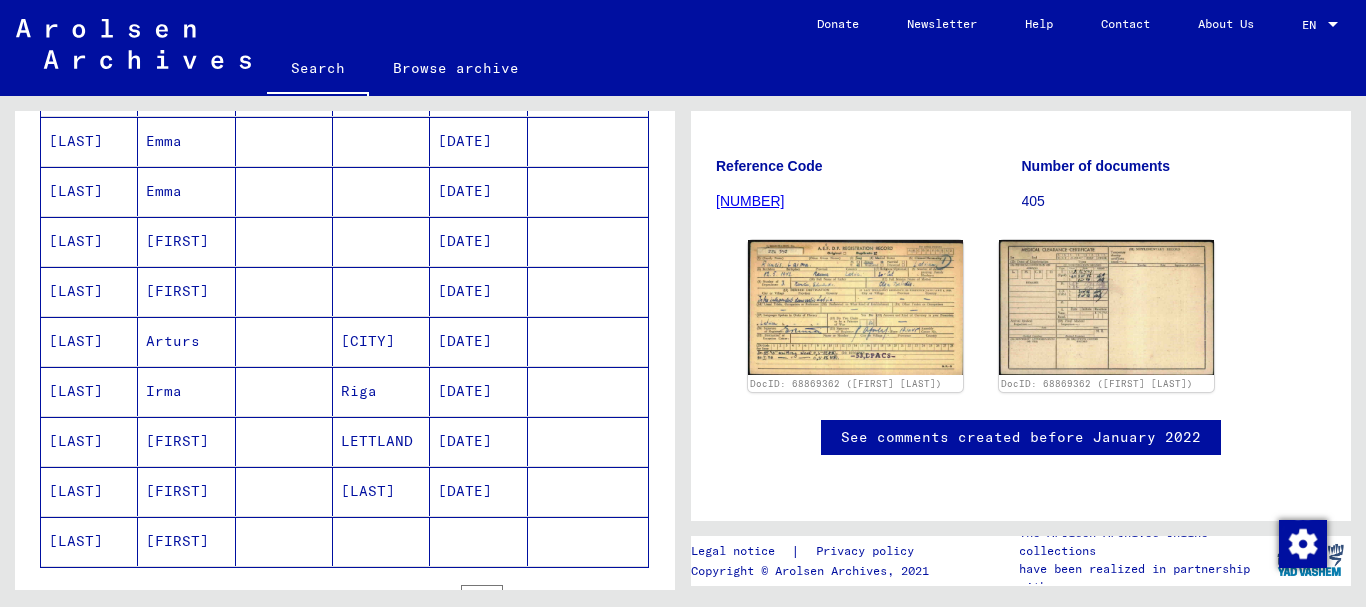 click on "[DATE]" at bounding box center (478, 391) 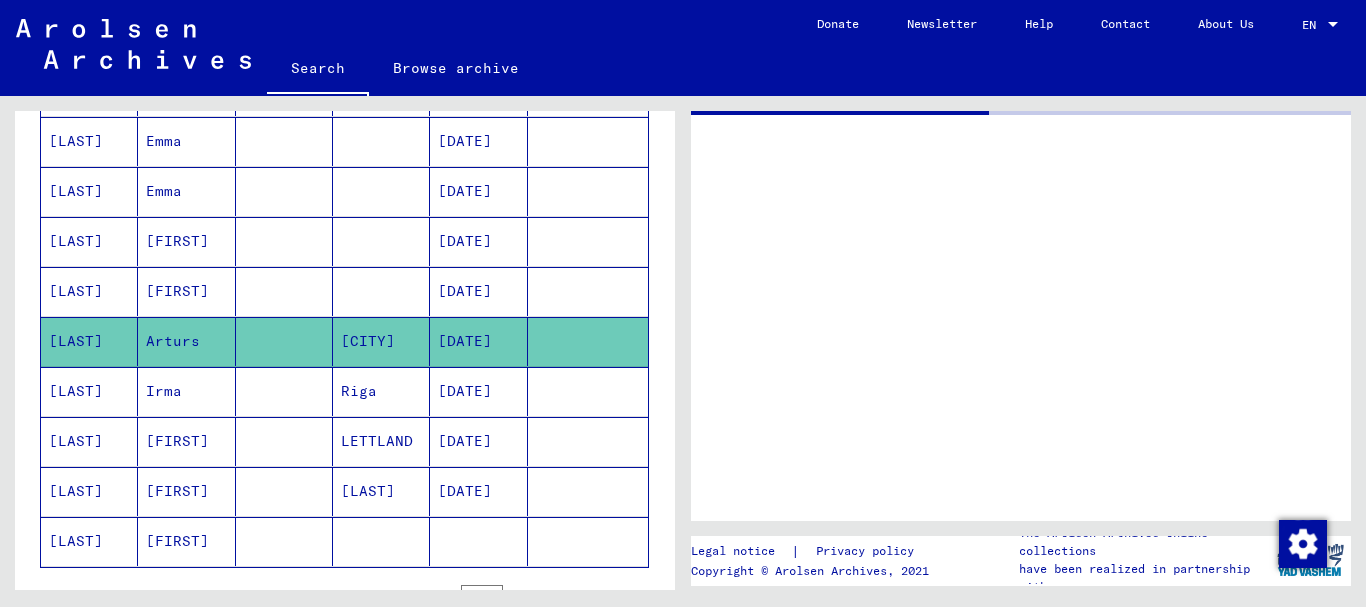 scroll, scrollTop: 0, scrollLeft: 0, axis: both 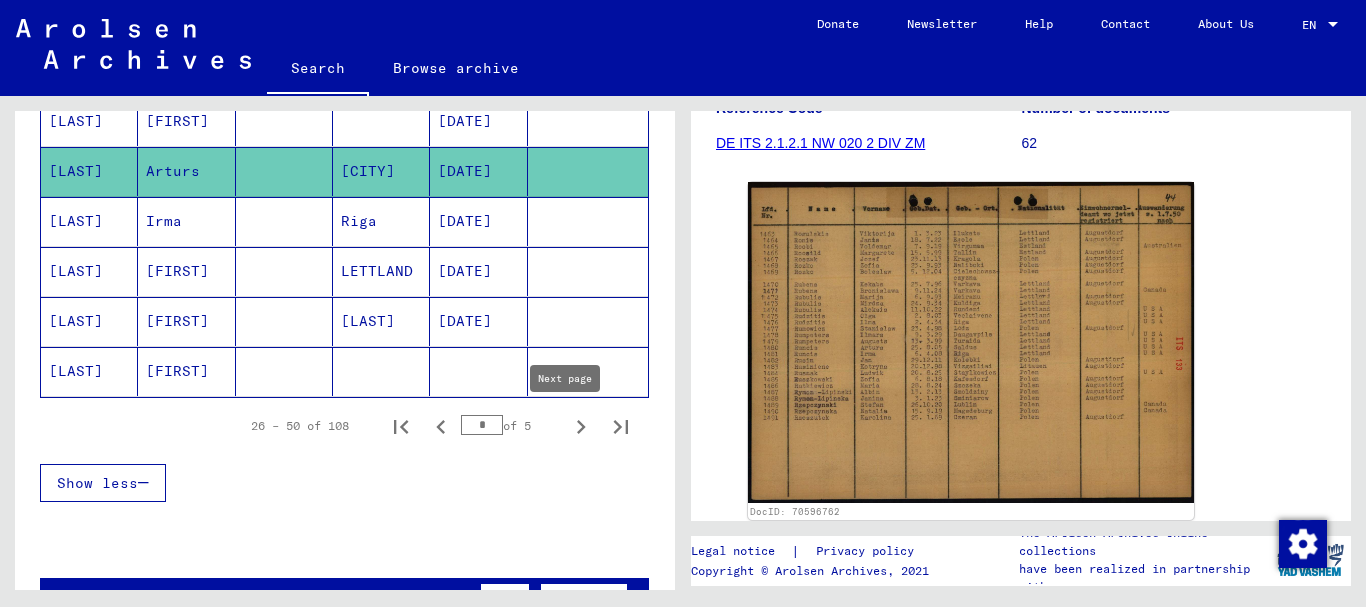 click 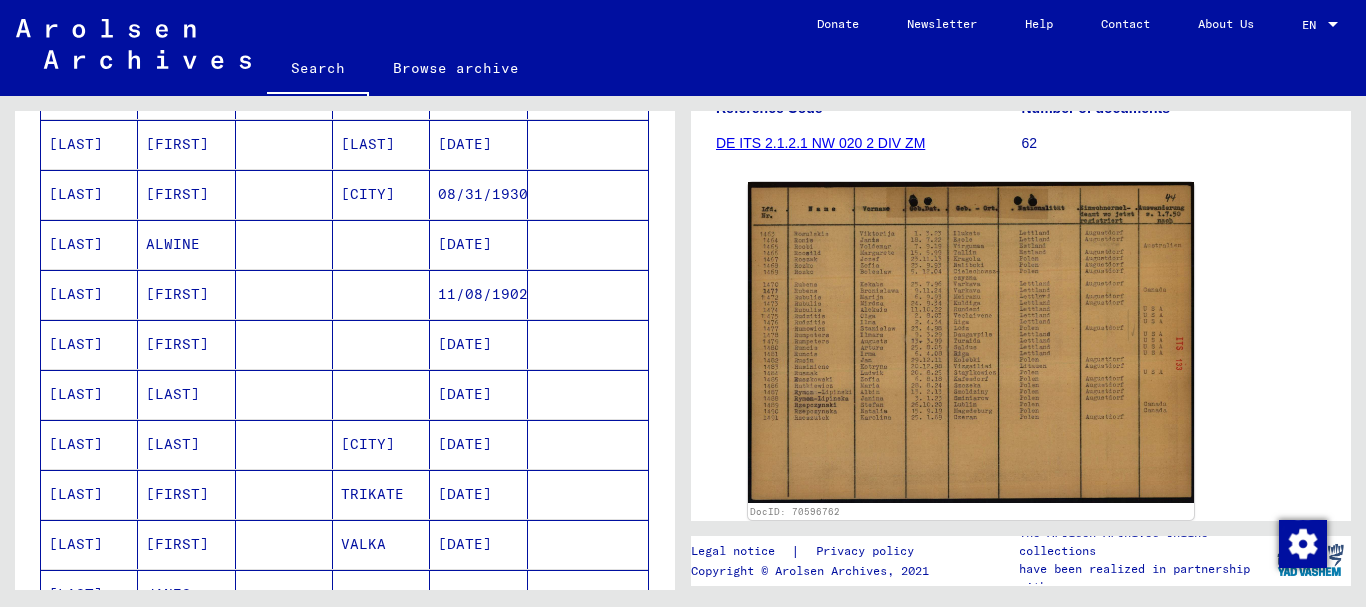 scroll, scrollTop: 330, scrollLeft: 0, axis: vertical 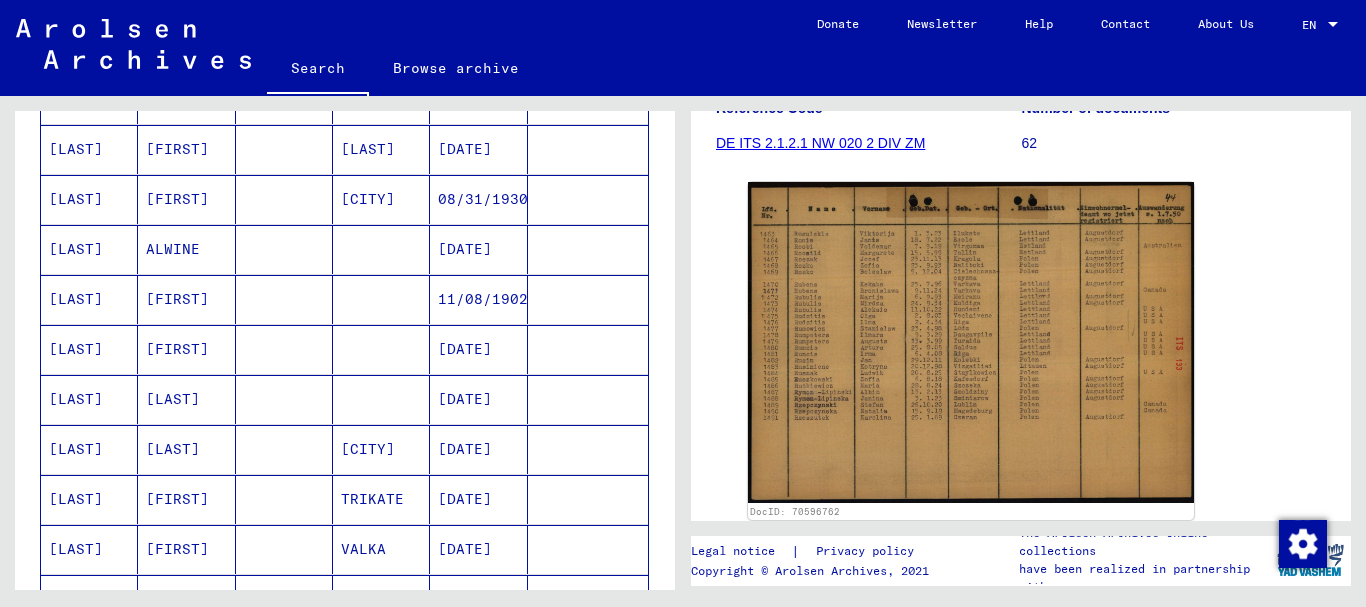 click on "08/31/1930" at bounding box center [478, 249] 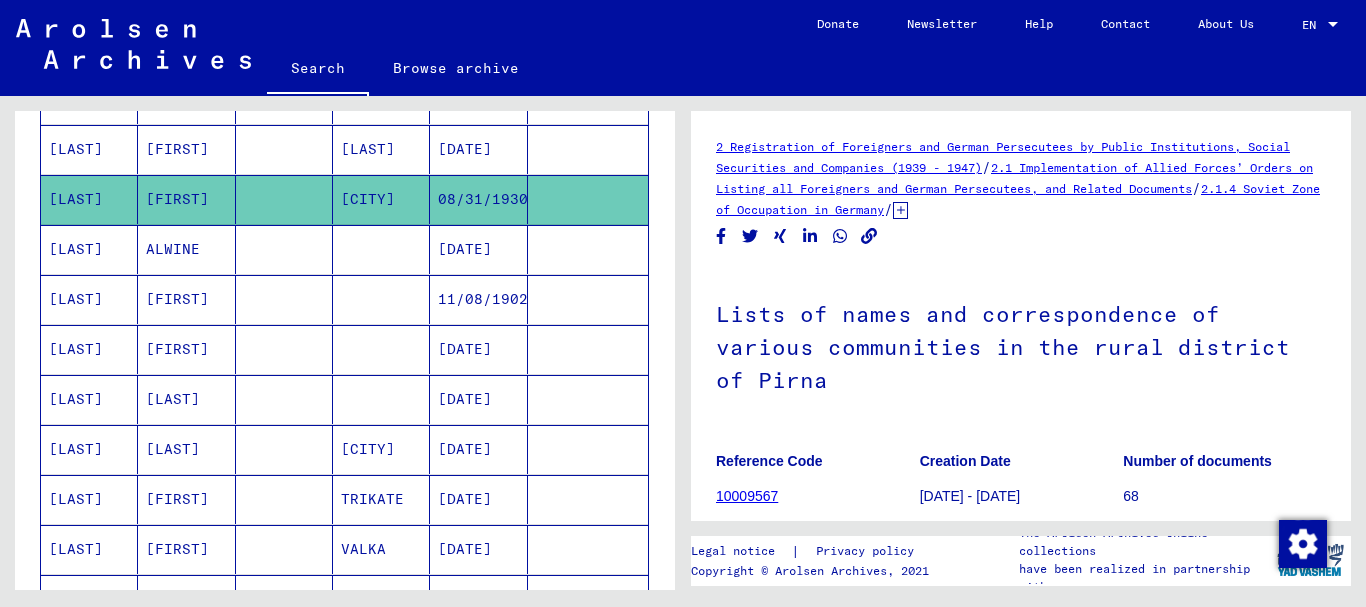 scroll, scrollTop: 359, scrollLeft: 0, axis: vertical 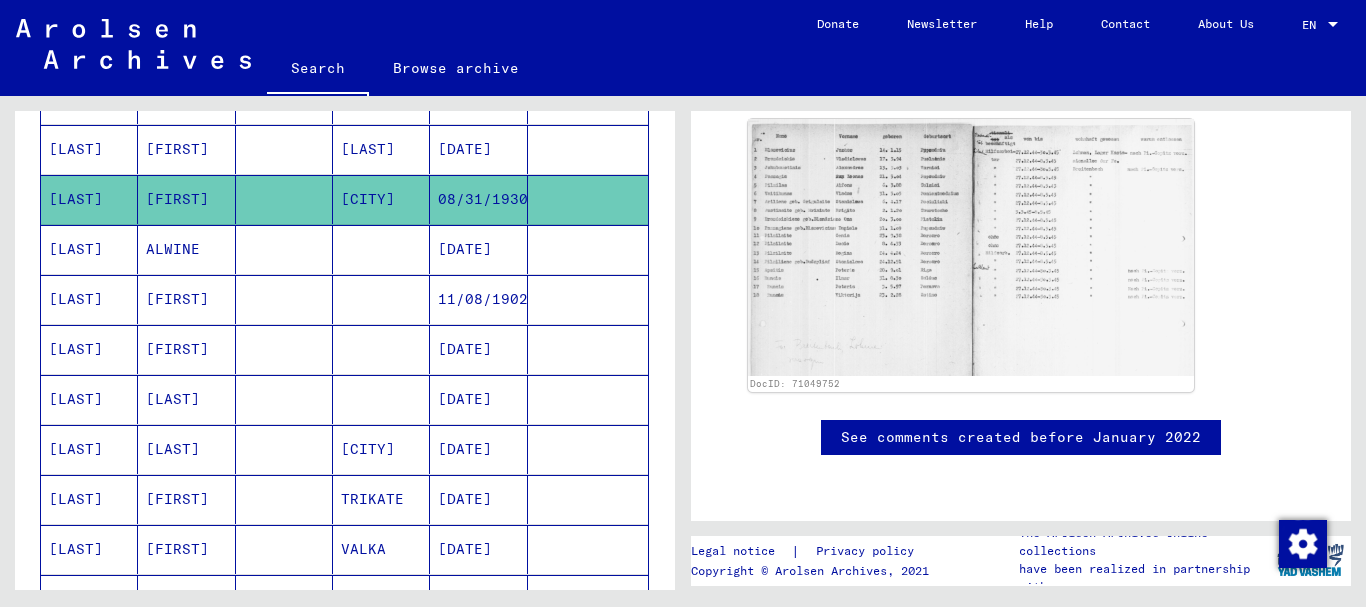 click on "[DATE]" at bounding box center [478, 199] 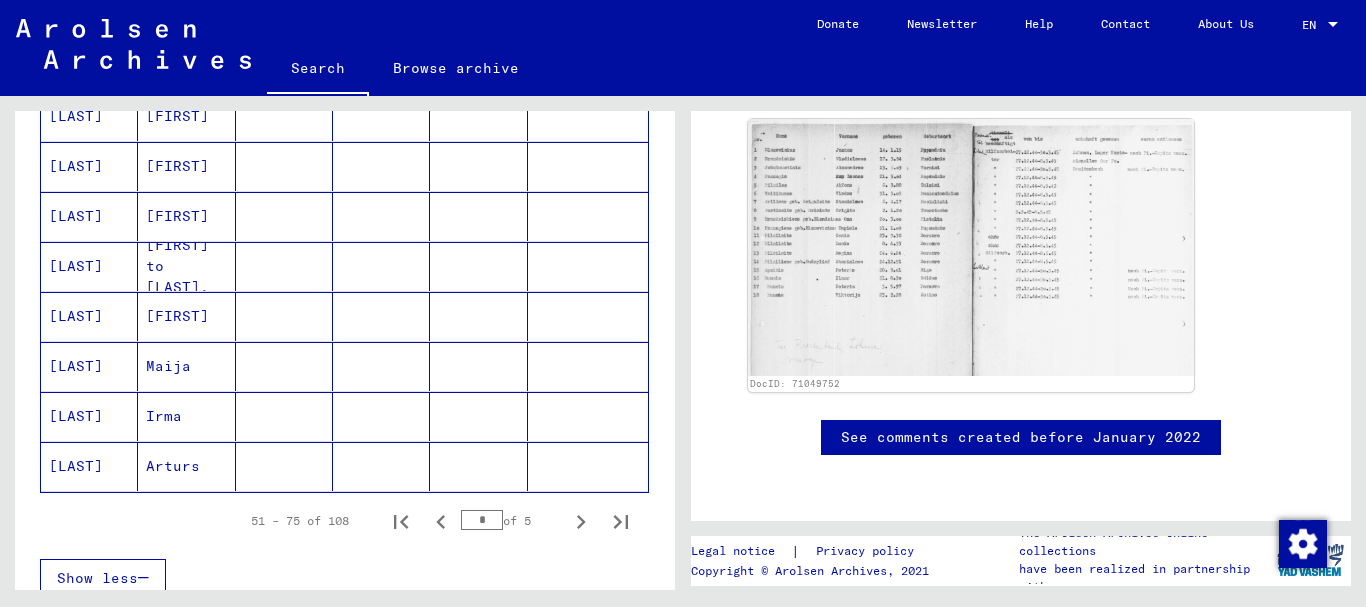 scroll, scrollTop: 611, scrollLeft: 0, axis: vertical 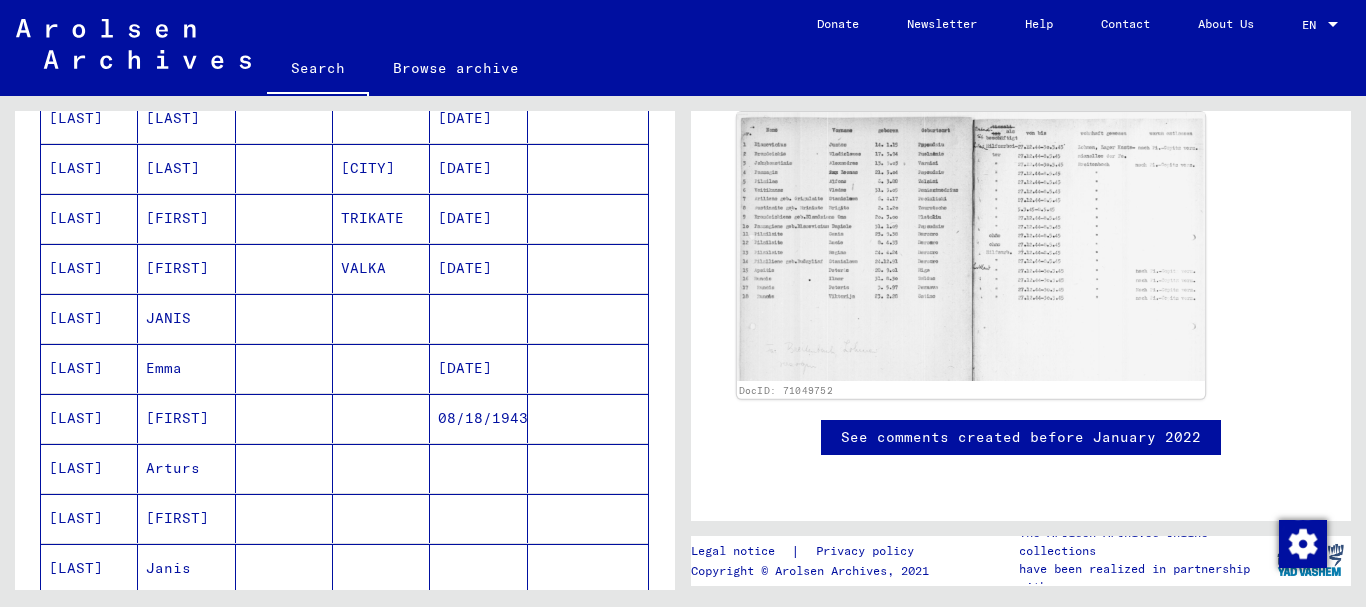 click 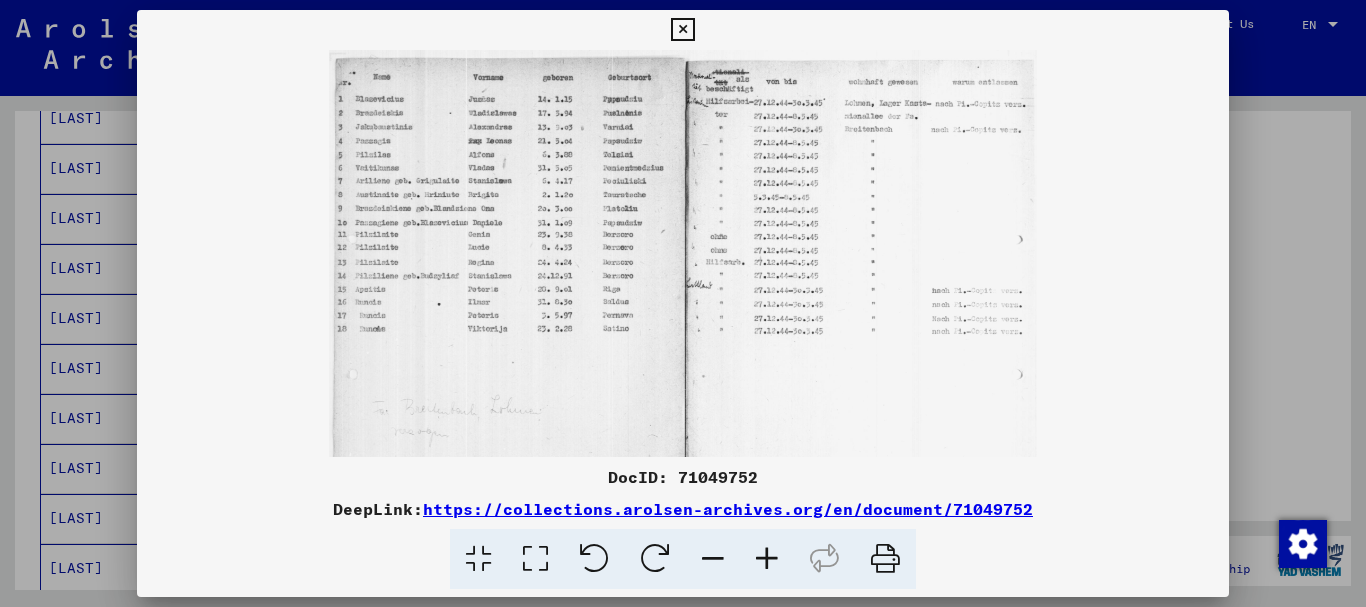 click at bounding box center [767, 559] 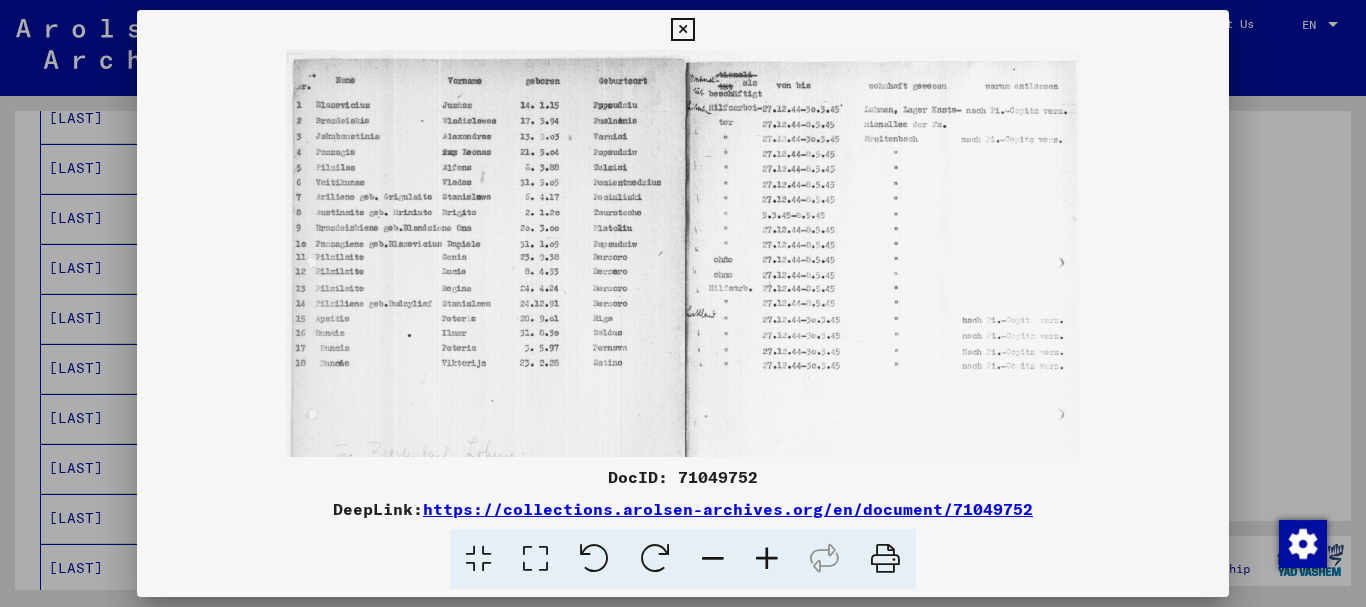 click at bounding box center [767, 559] 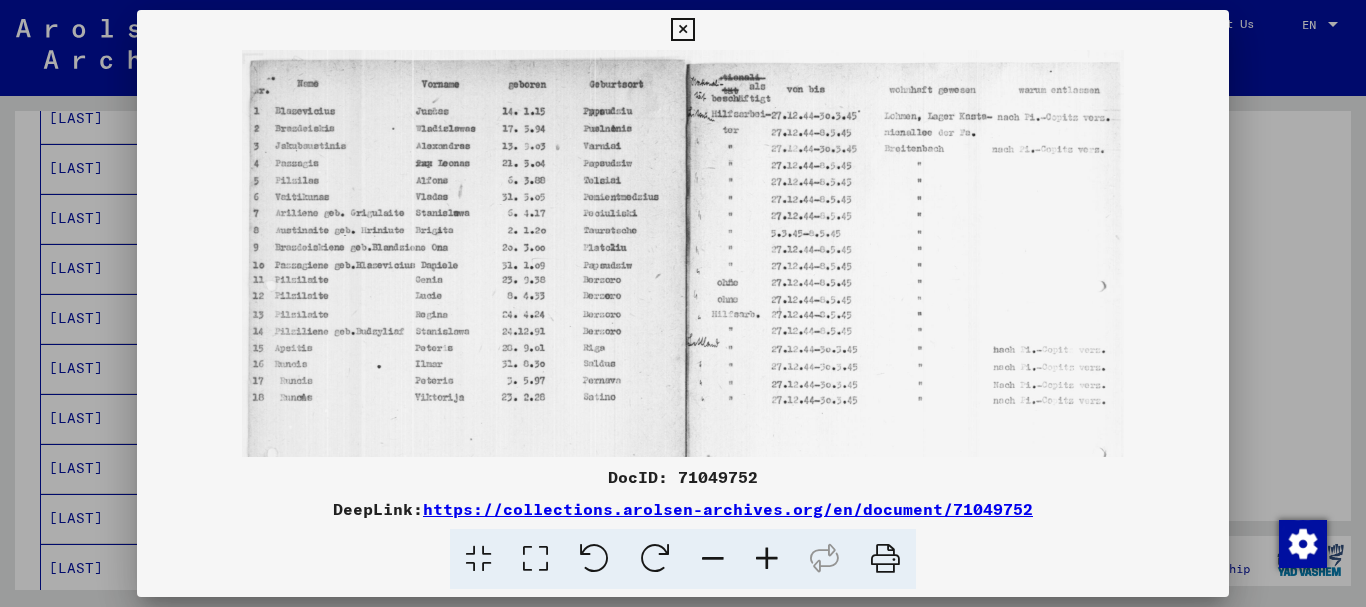 click at bounding box center (767, 559) 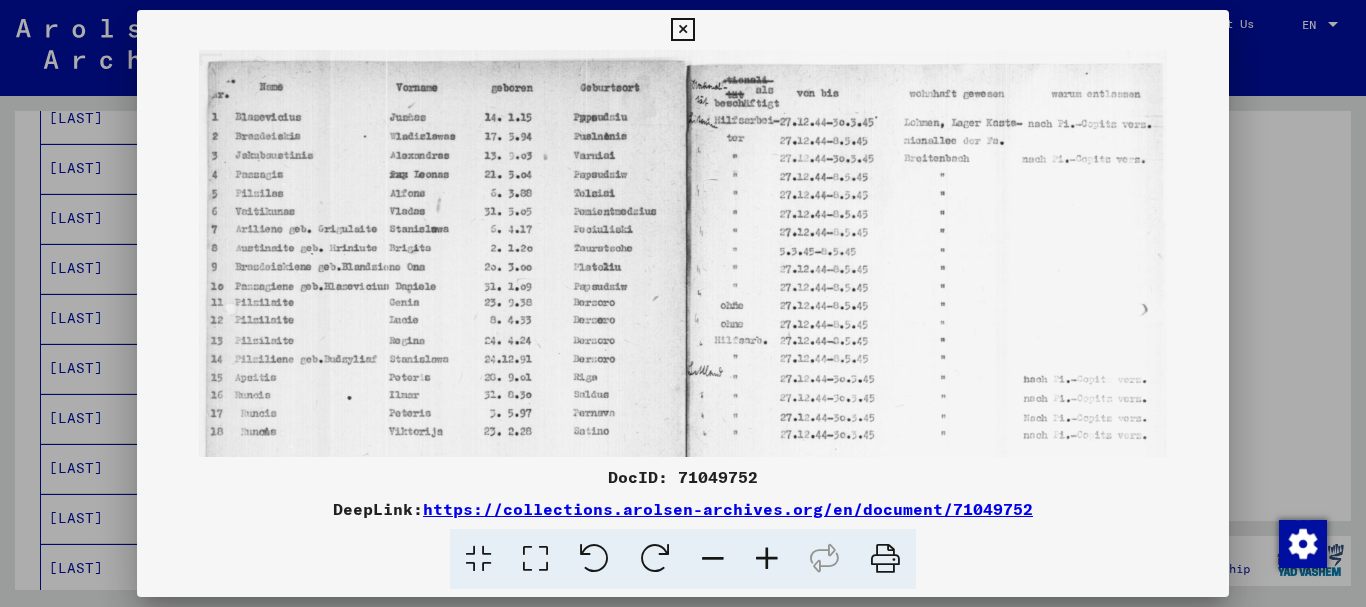 click at bounding box center (767, 559) 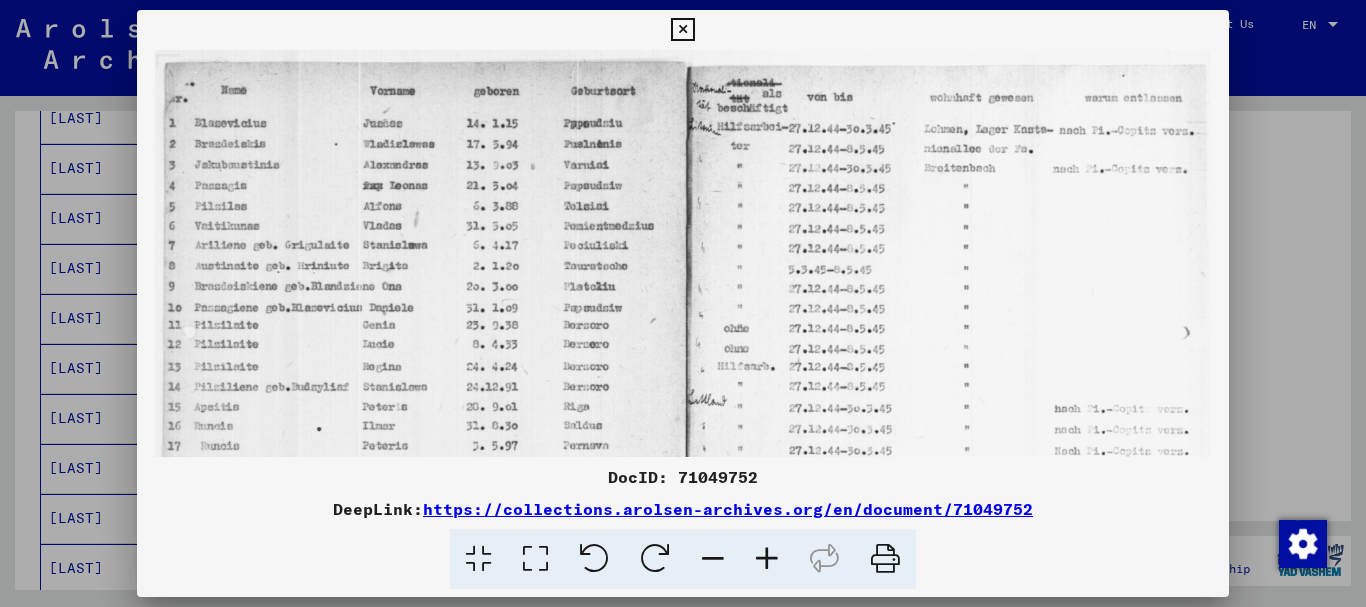 click at bounding box center [767, 559] 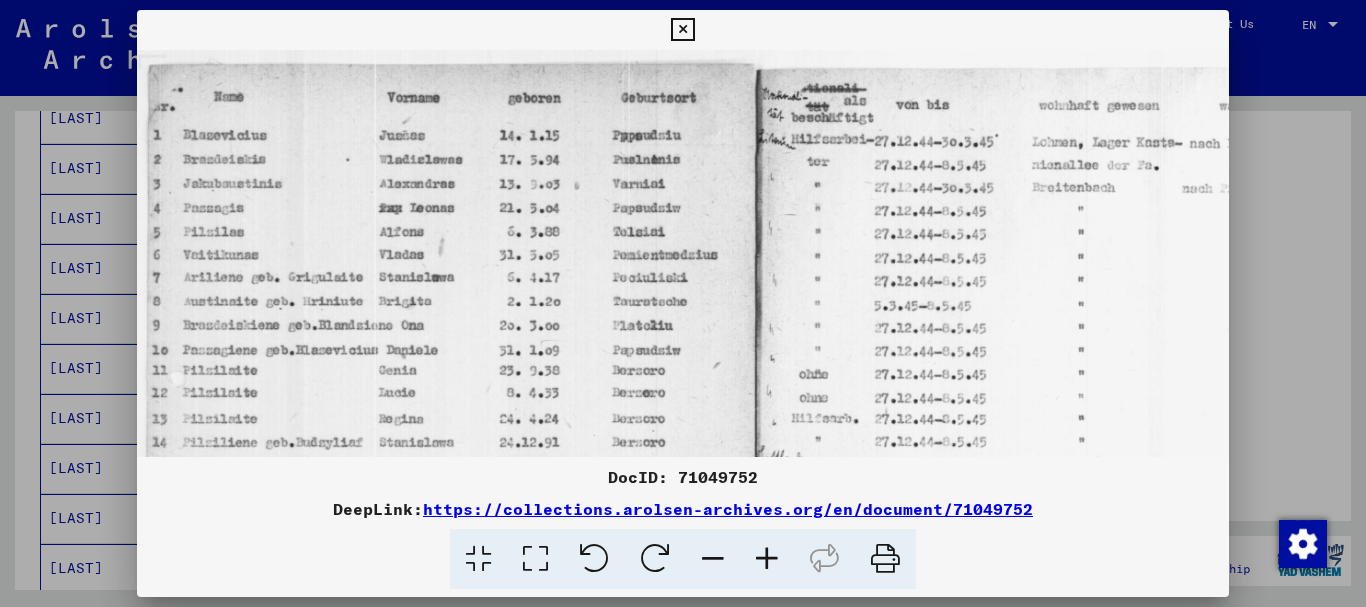 click at bounding box center [767, 559] 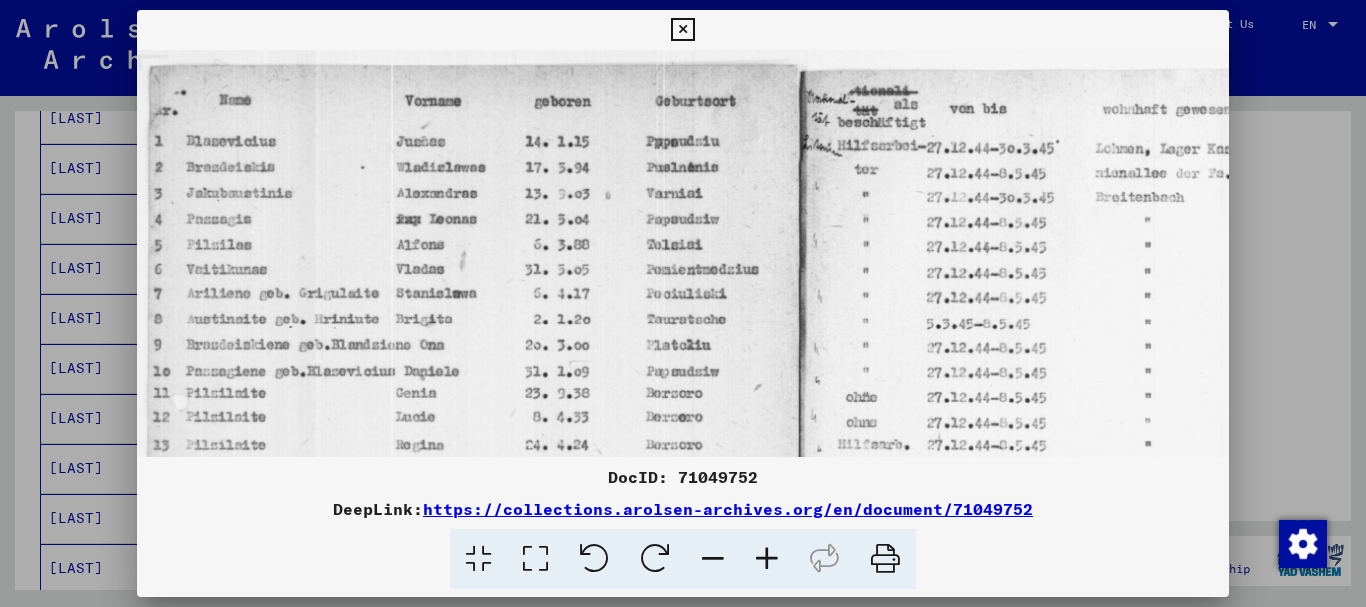 click at bounding box center (767, 559) 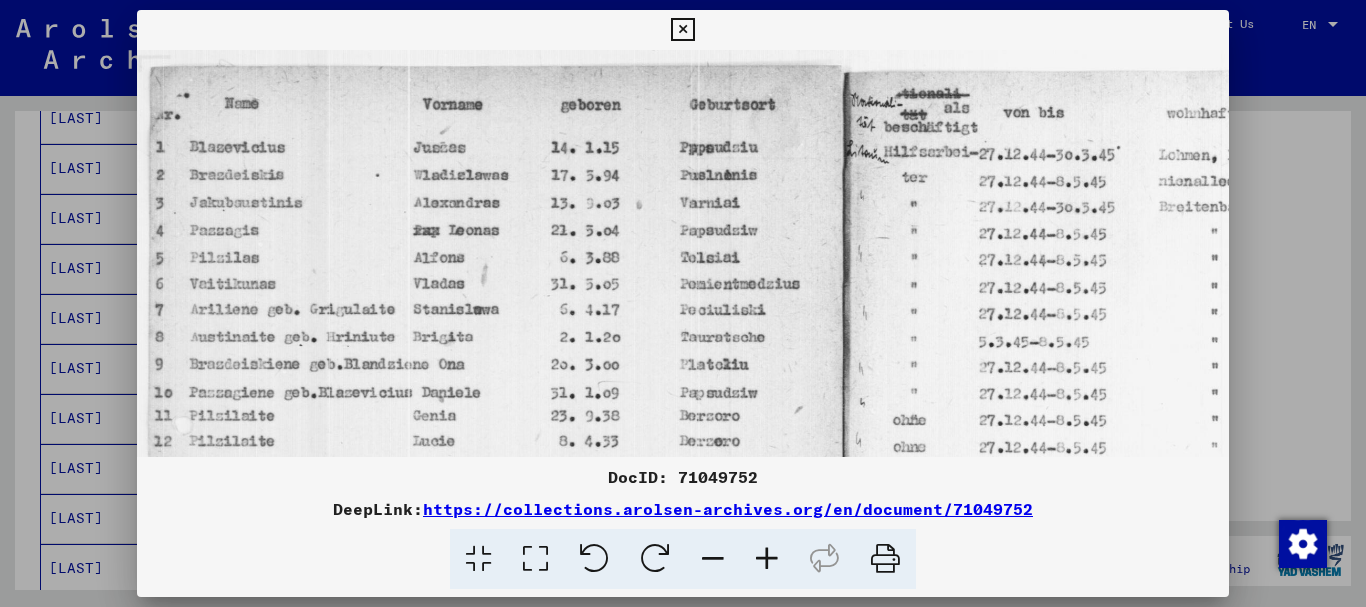 click at bounding box center (767, 559) 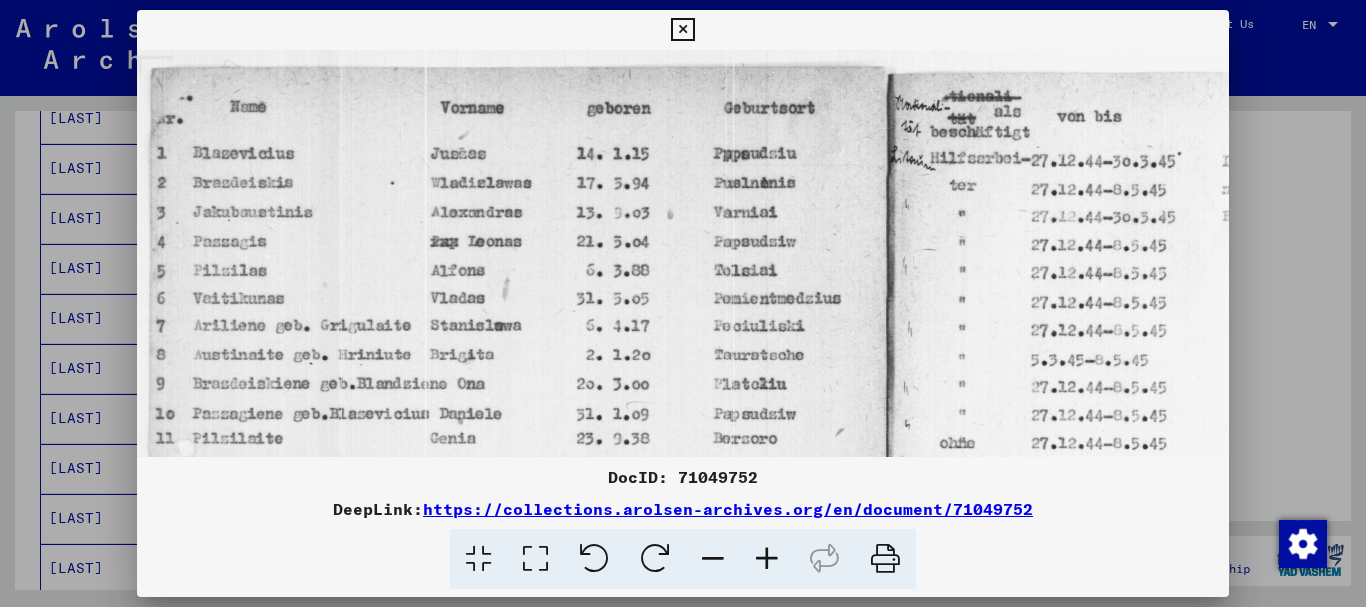 click at bounding box center [767, 559] 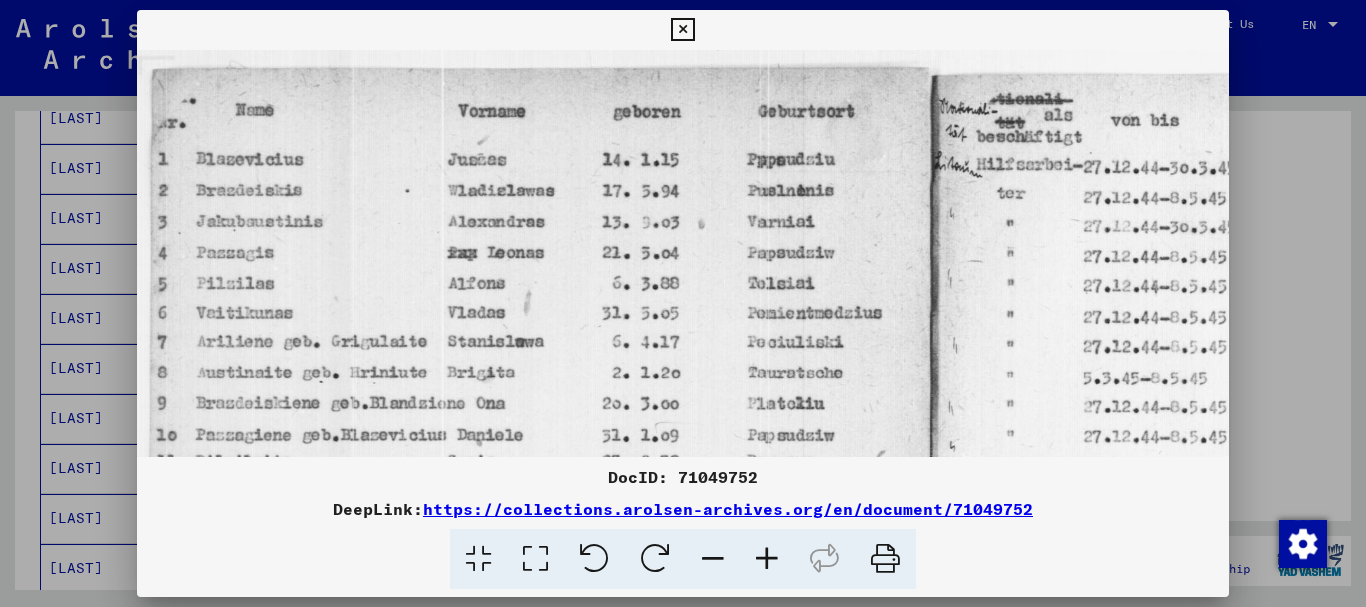 click at bounding box center [767, 559] 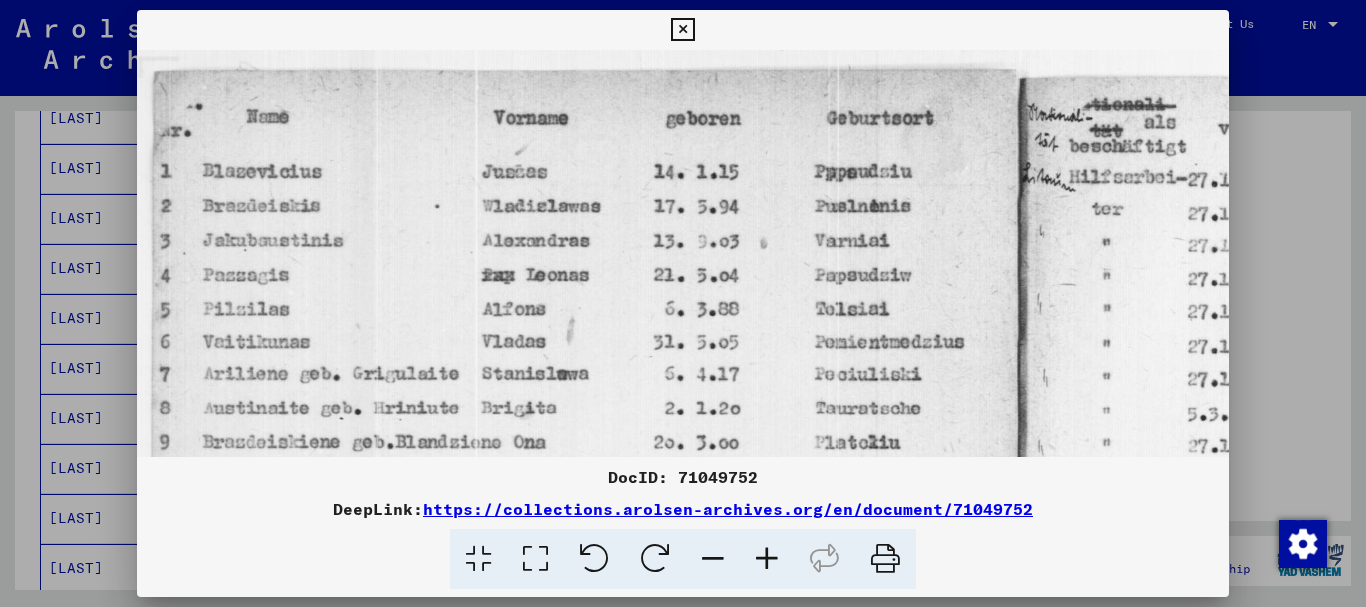 drag, startPoint x: 431, startPoint y: 379, endPoint x: 415, endPoint y: 195, distance: 184.69434 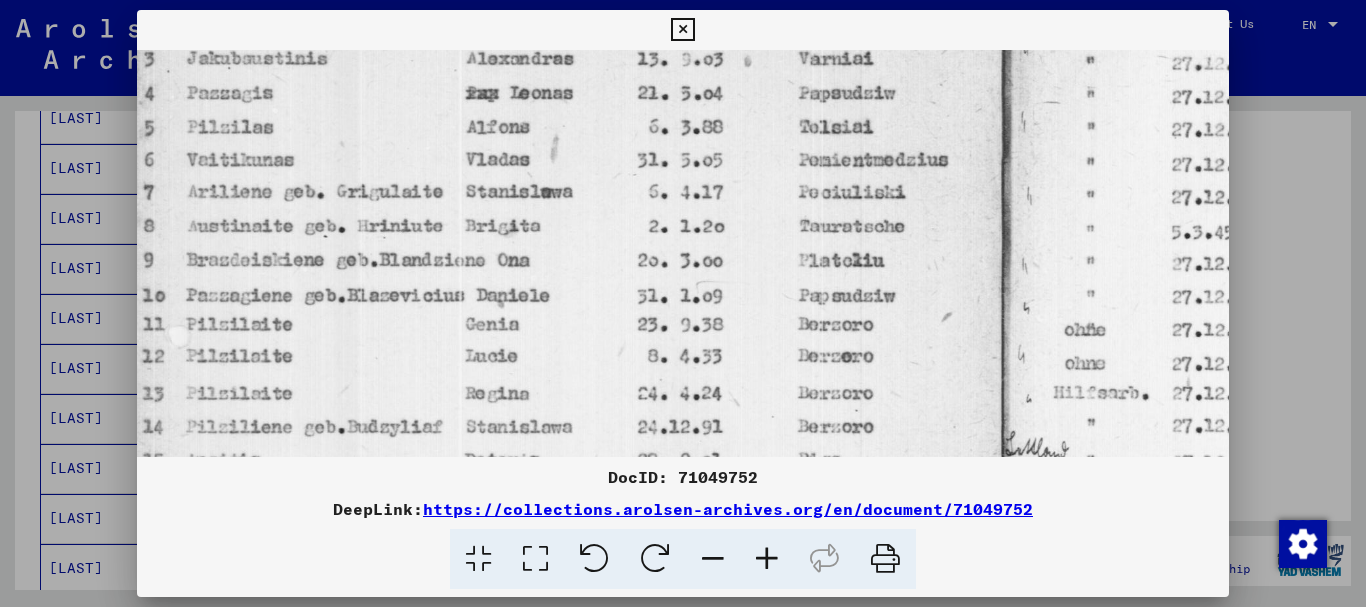 drag, startPoint x: 435, startPoint y: 355, endPoint x: 434, endPoint y: 164, distance: 191.00262 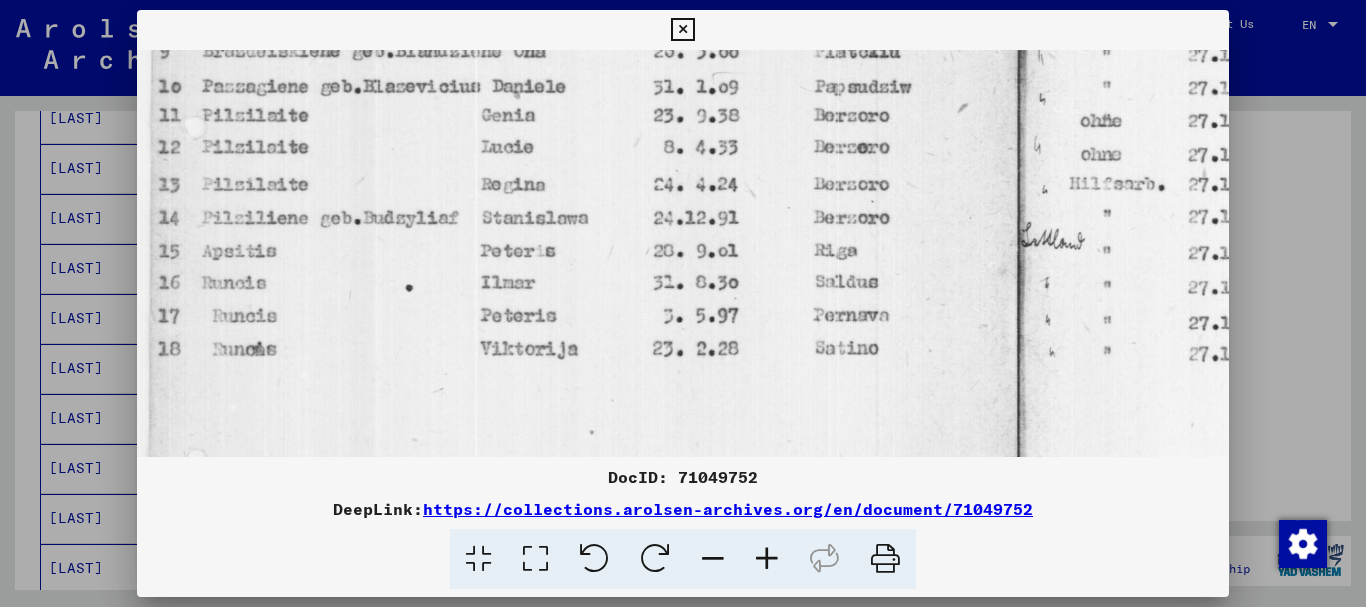 scroll, scrollTop: 392, scrollLeft: 0, axis: vertical 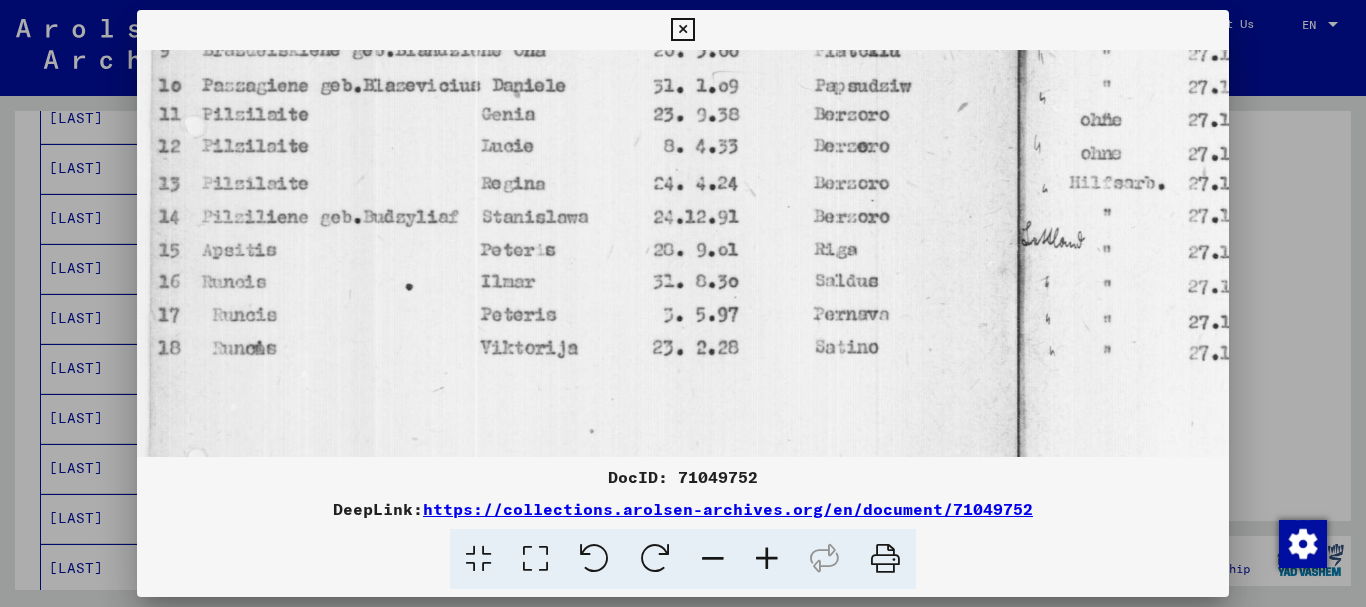 drag, startPoint x: 417, startPoint y: 352, endPoint x: 466, endPoint y: 333, distance: 52.554733 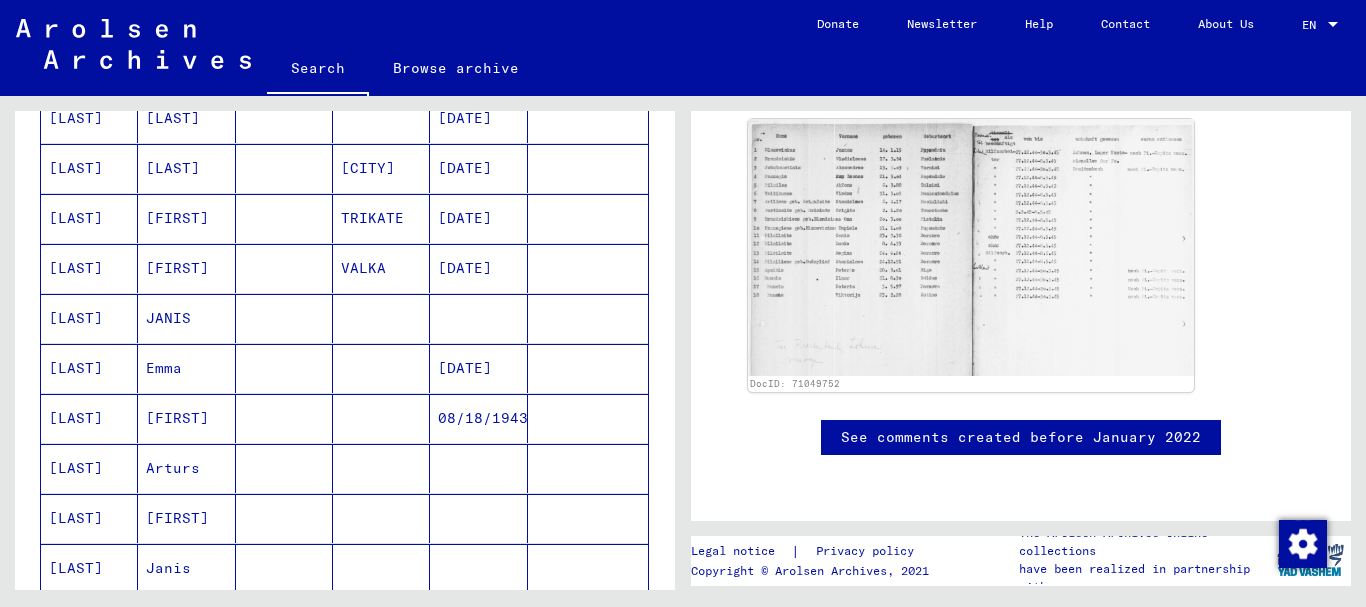 scroll, scrollTop: 0, scrollLeft: 0, axis: both 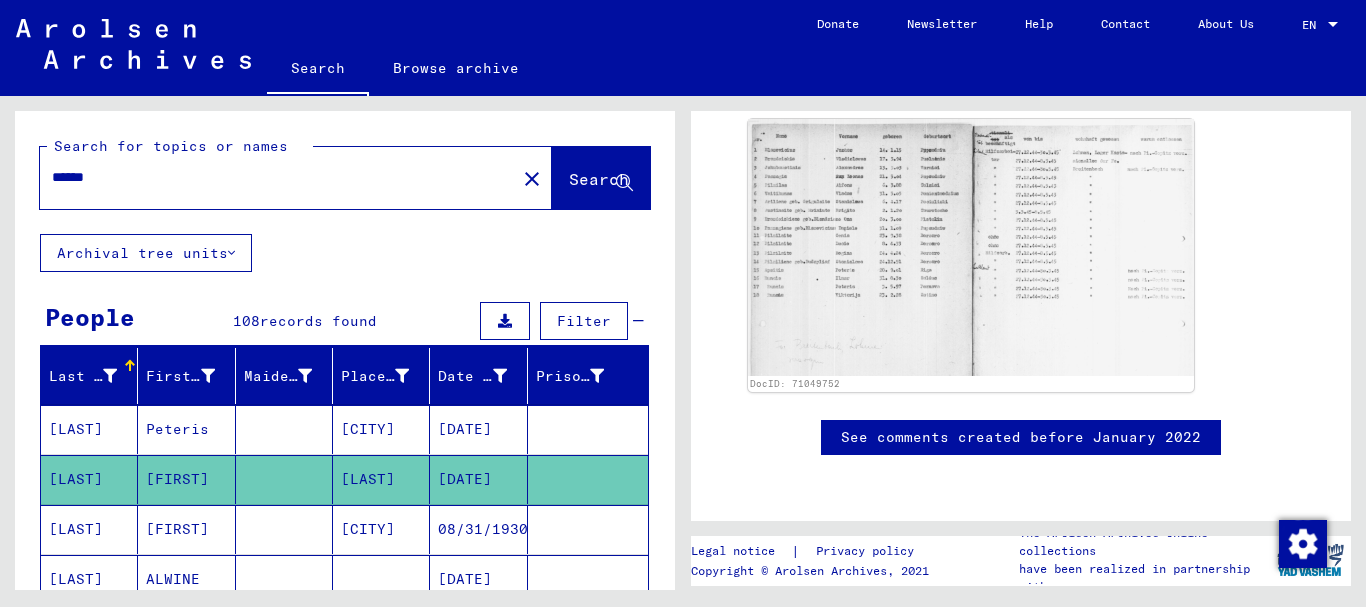 drag, startPoint x: 114, startPoint y: 181, endPoint x: 19, endPoint y: 182, distance: 95.005264 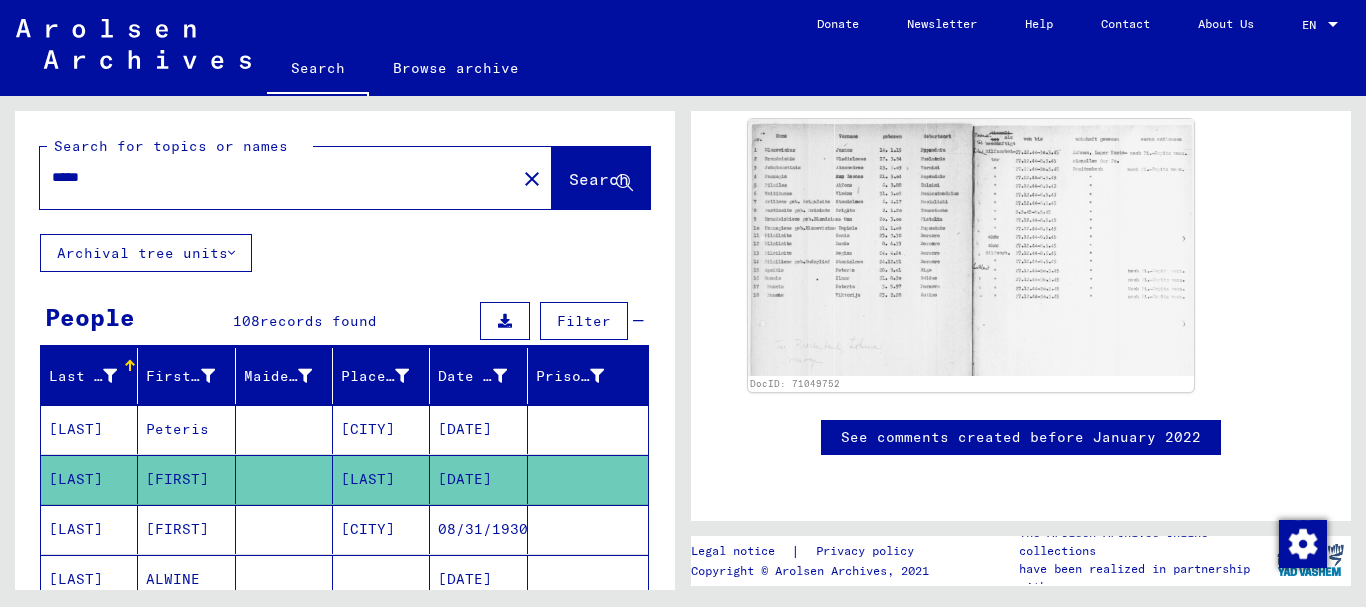 scroll, scrollTop: 0, scrollLeft: 0, axis: both 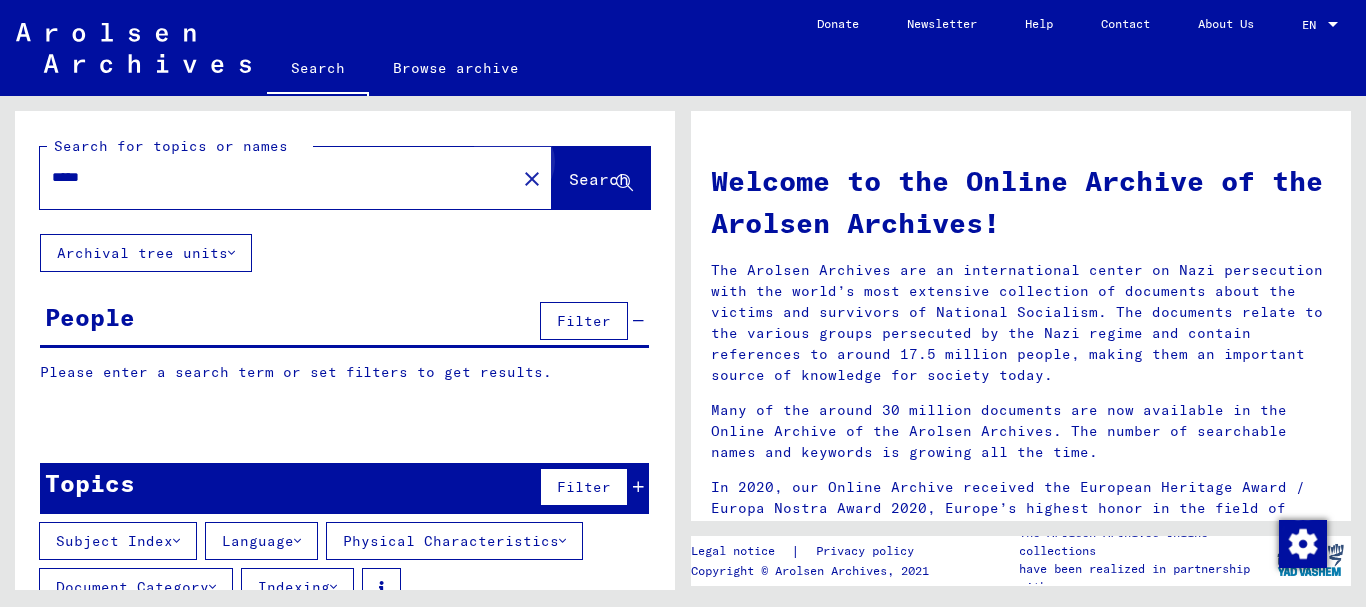 click on "Search" 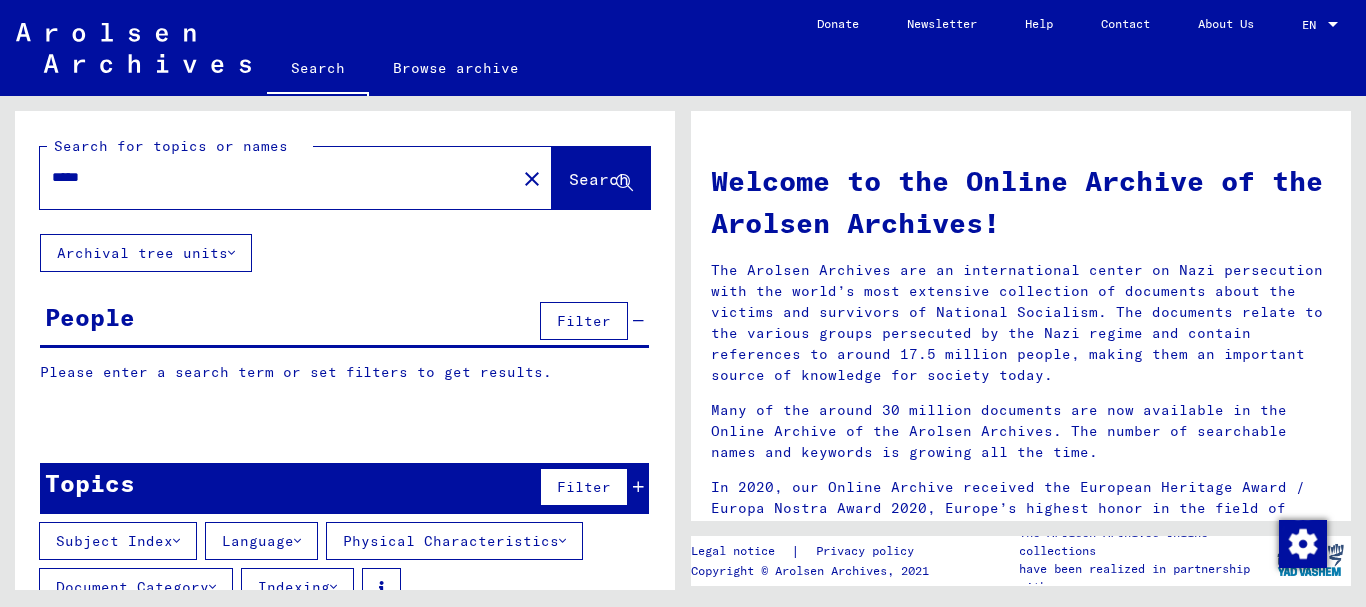 scroll, scrollTop: 79, scrollLeft: 0, axis: vertical 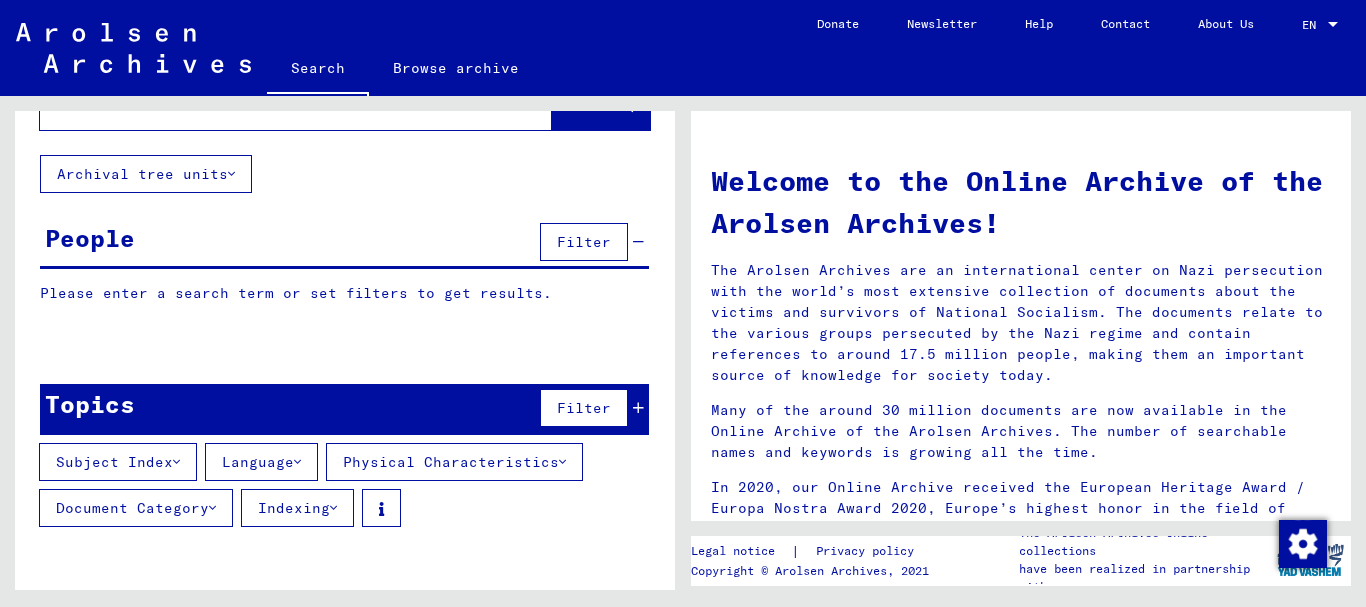 click at bounding box center [638, 408] 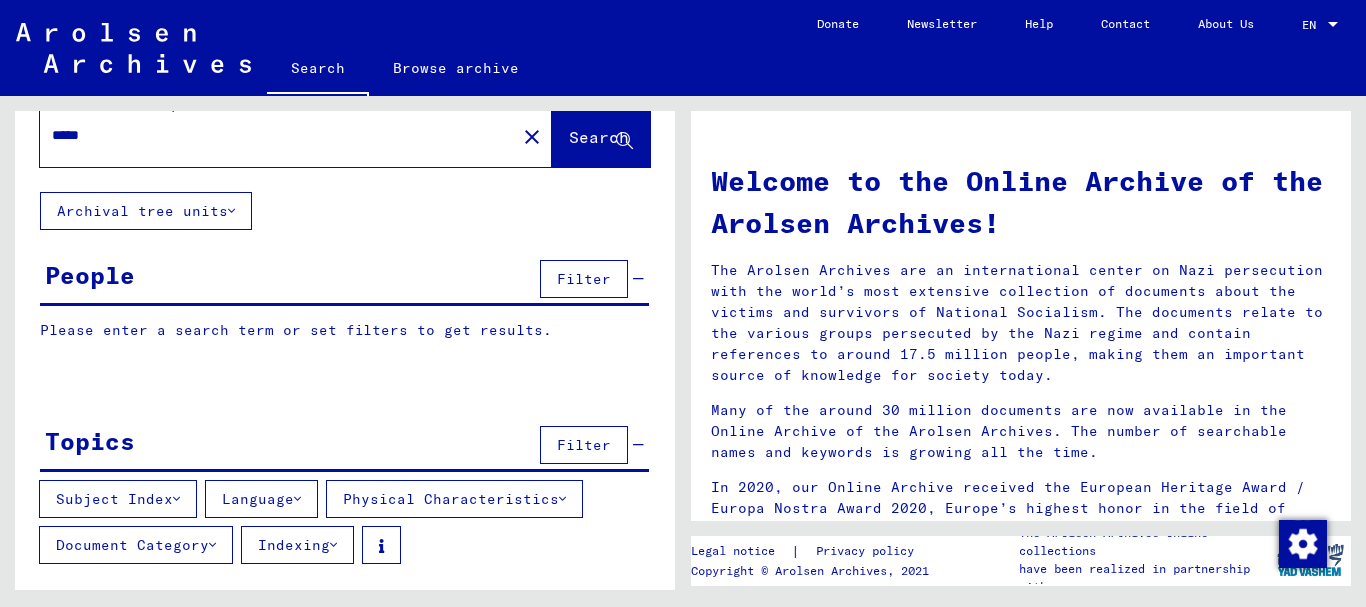 scroll, scrollTop: 0, scrollLeft: 0, axis: both 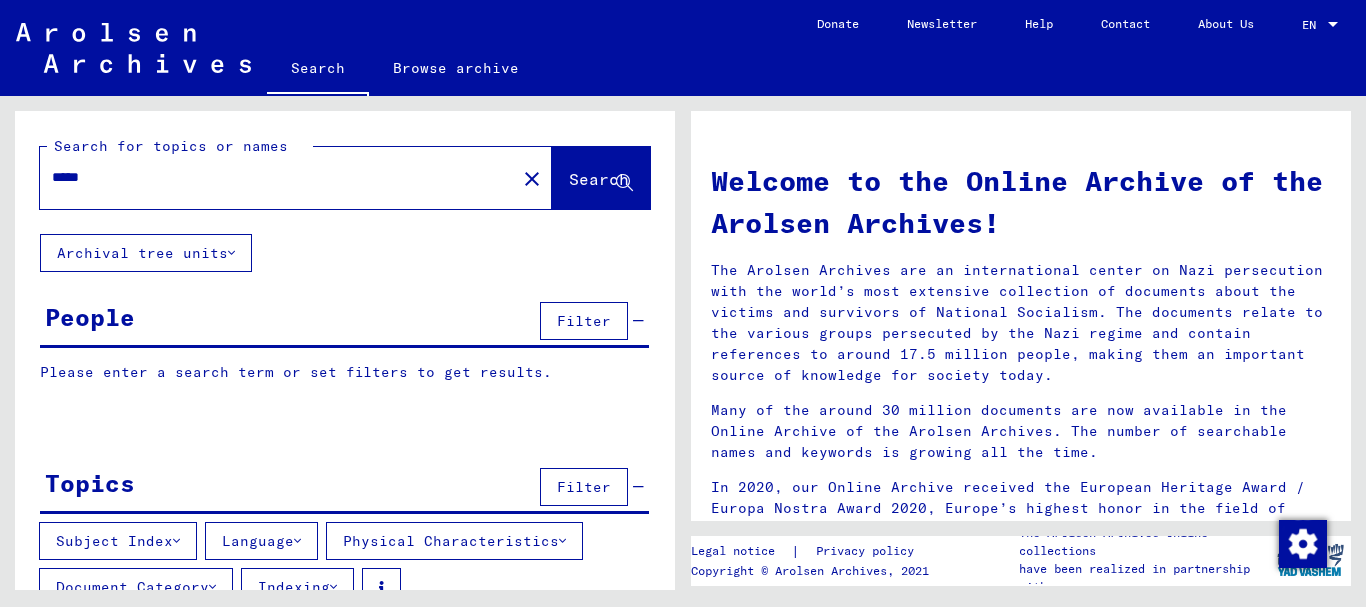 click on "*****" at bounding box center [272, 177] 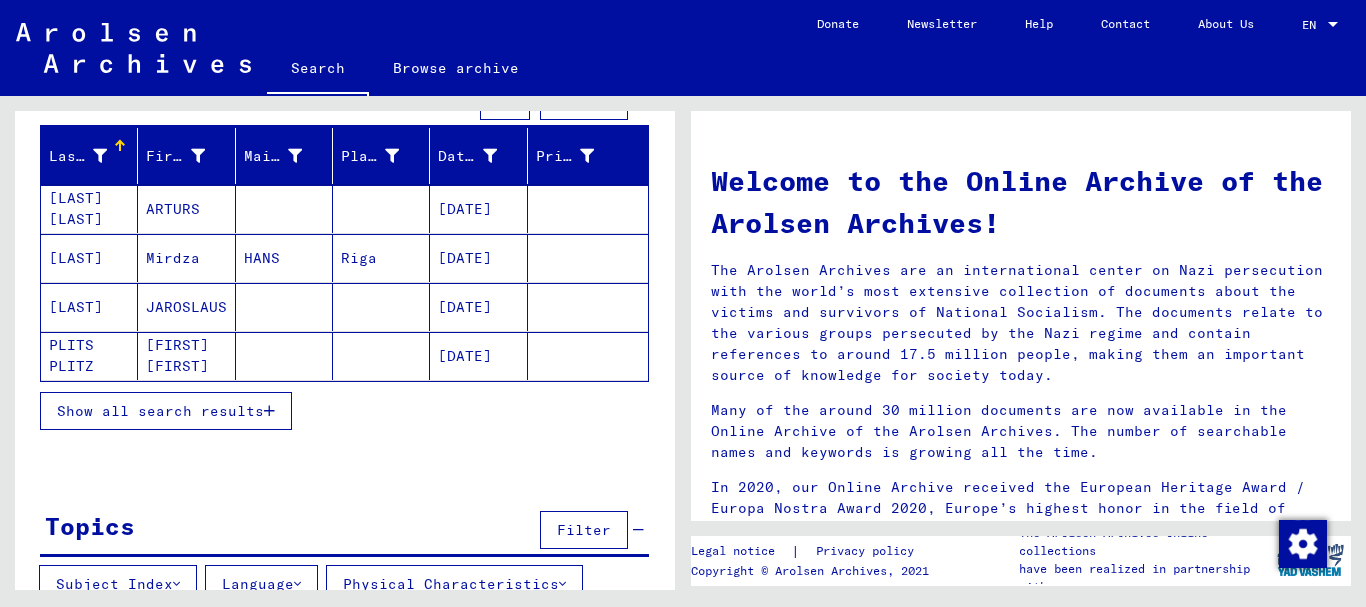 scroll, scrollTop: 221, scrollLeft: 0, axis: vertical 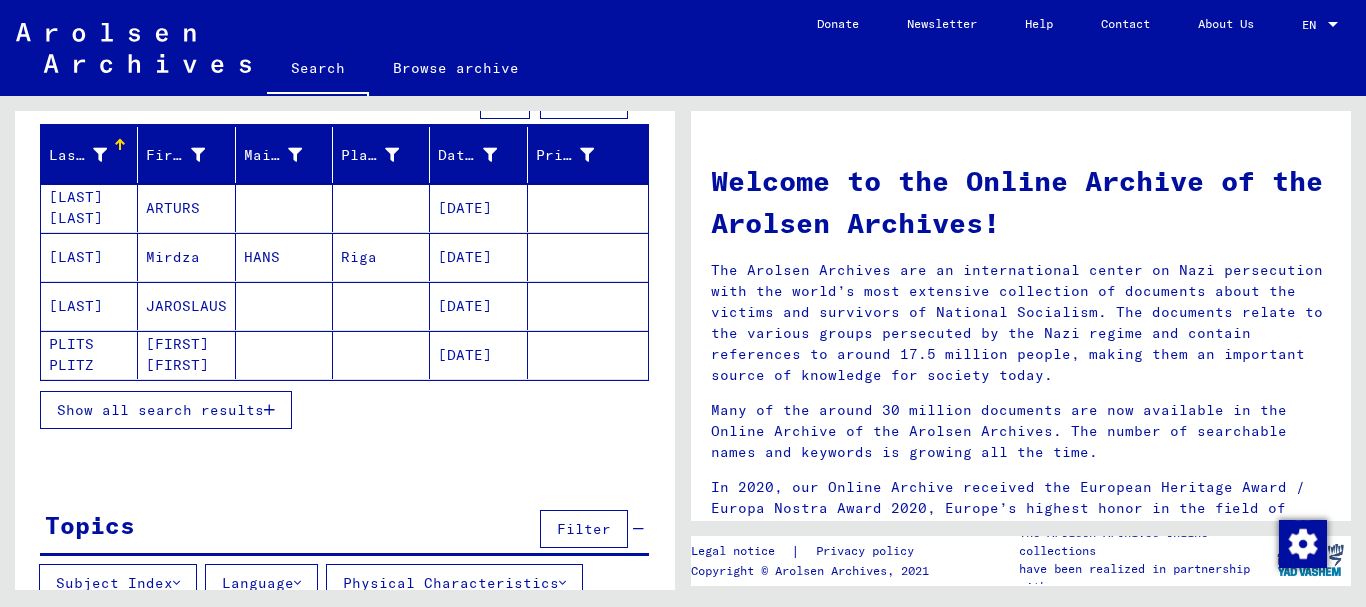 click on "Show all search results" at bounding box center [160, 410] 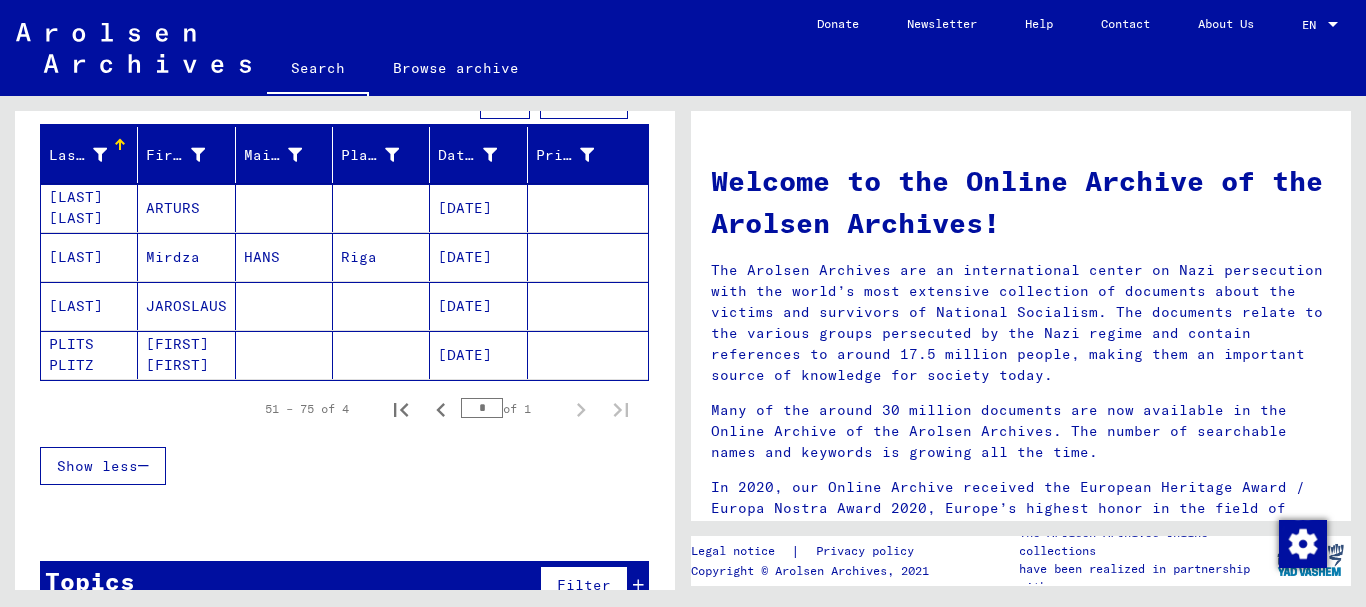 click on "[DATE]" at bounding box center [478, 306] 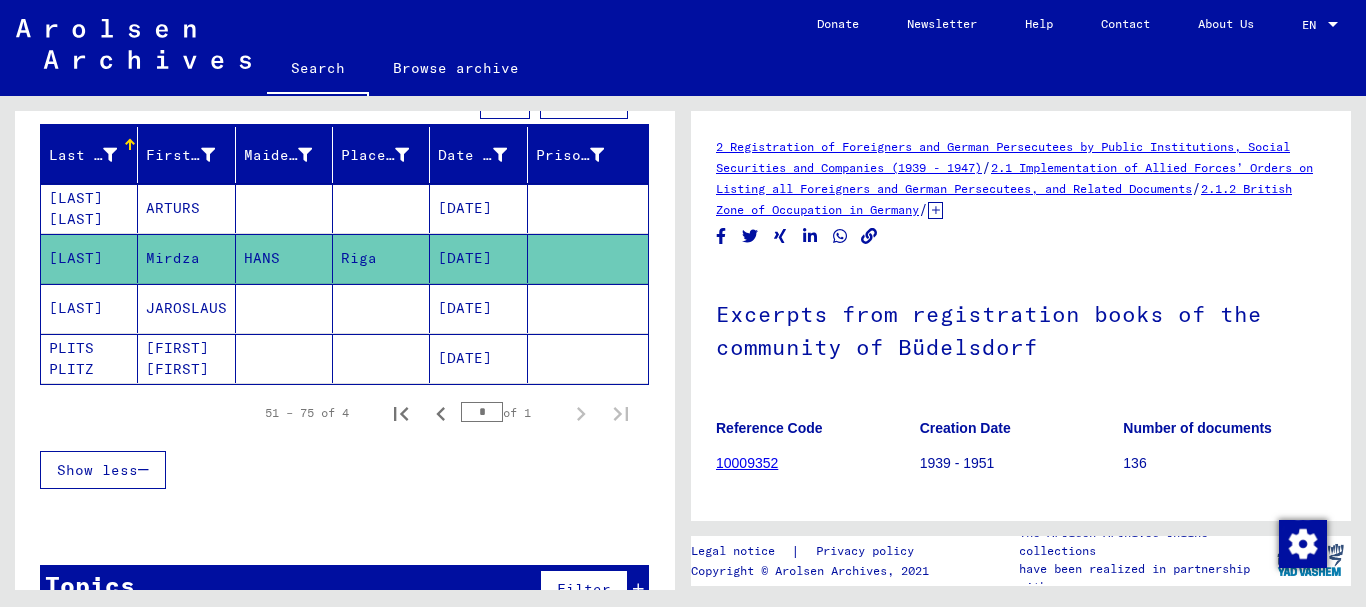 scroll, scrollTop: 359, scrollLeft: 0, axis: vertical 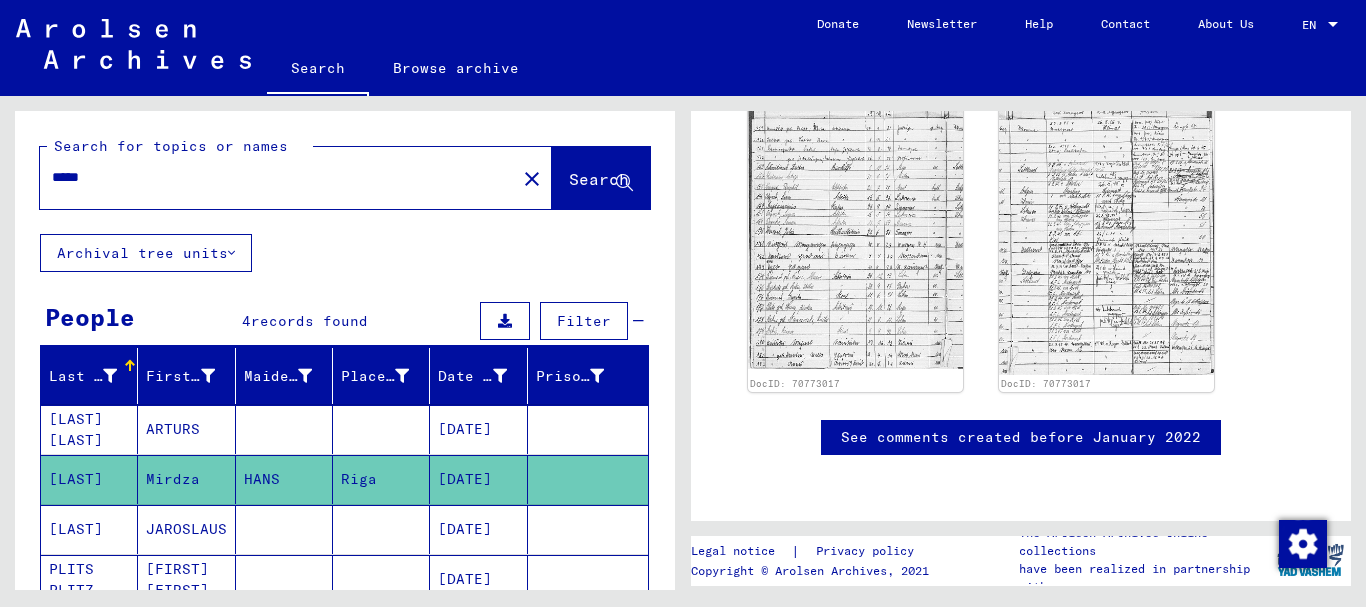 click on "*****" 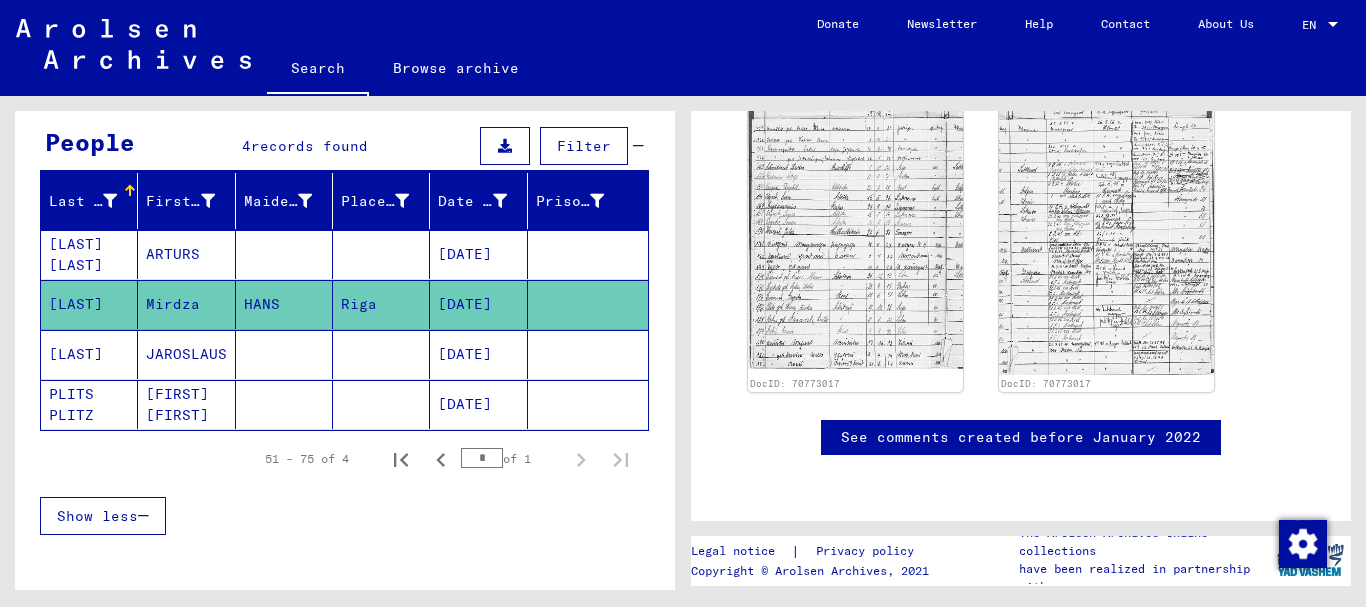scroll, scrollTop: 290, scrollLeft: 0, axis: vertical 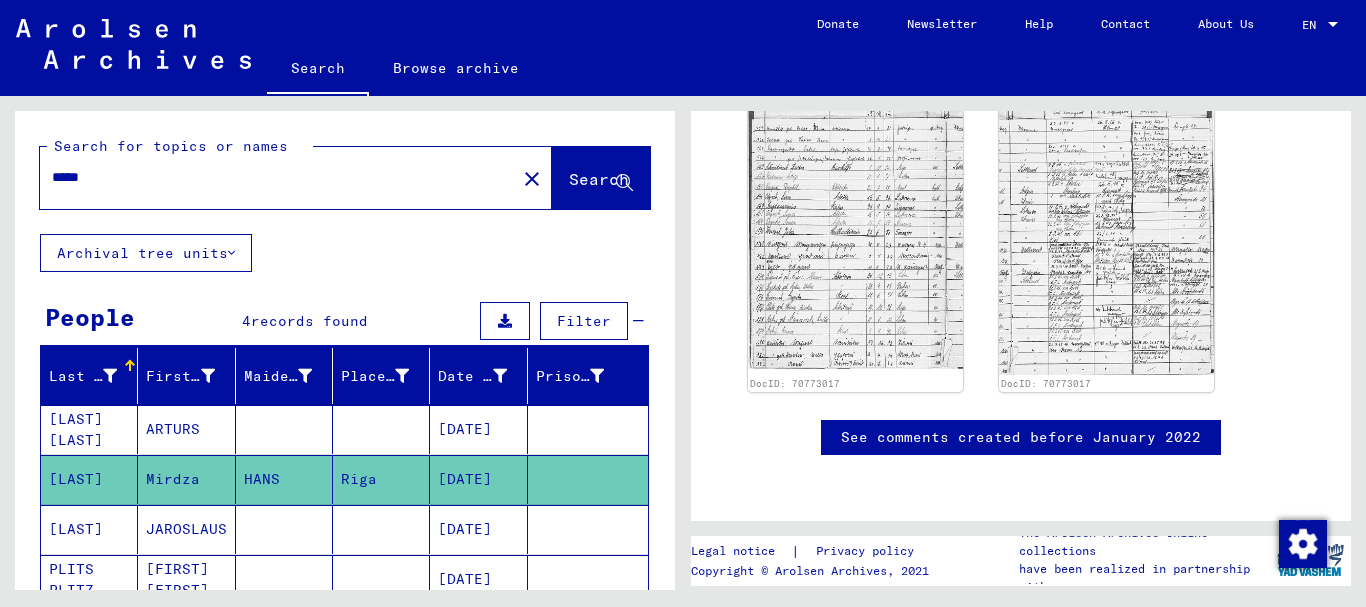 drag, startPoint x: 177, startPoint y: 185, endPoint x: 162, endPoint y: 199, distance: 20.518284 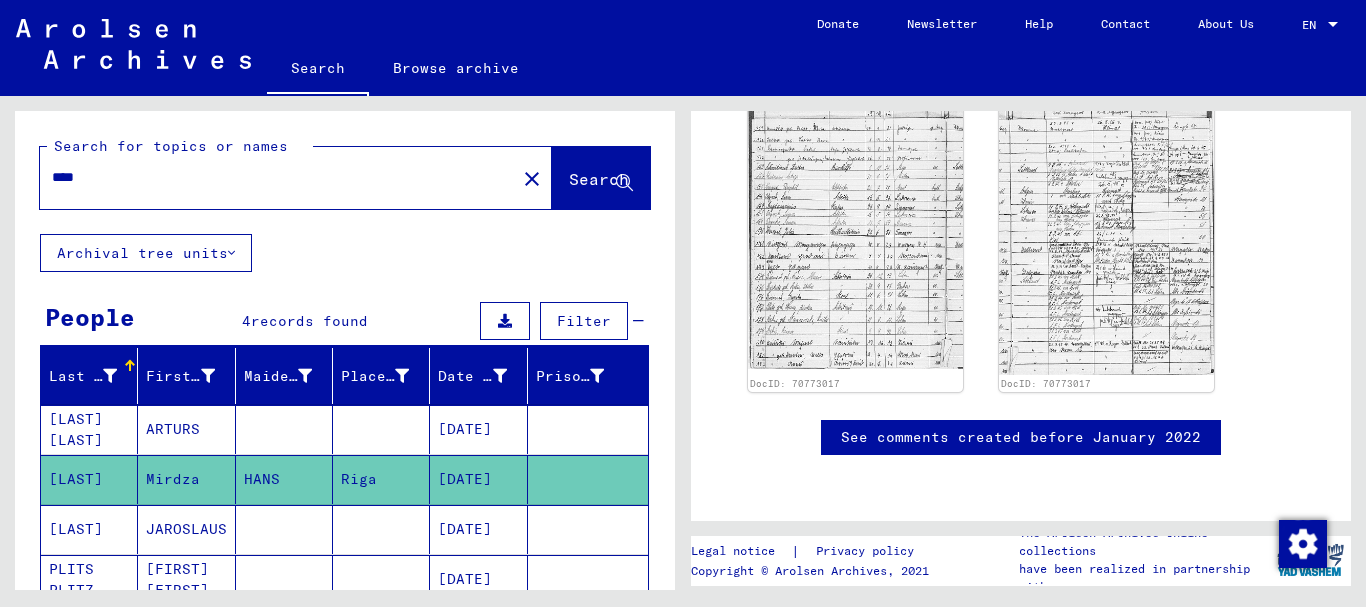 type on "****" 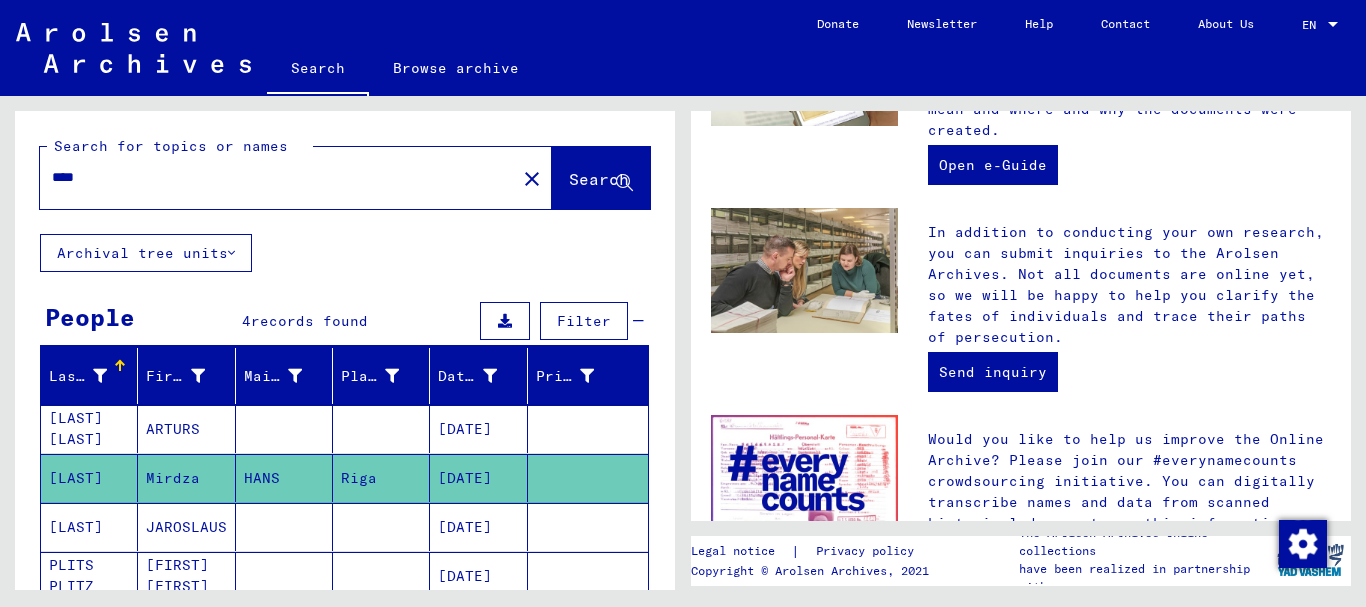 scroll, scrollTop: 0, scrollLeft: 0, axis: both 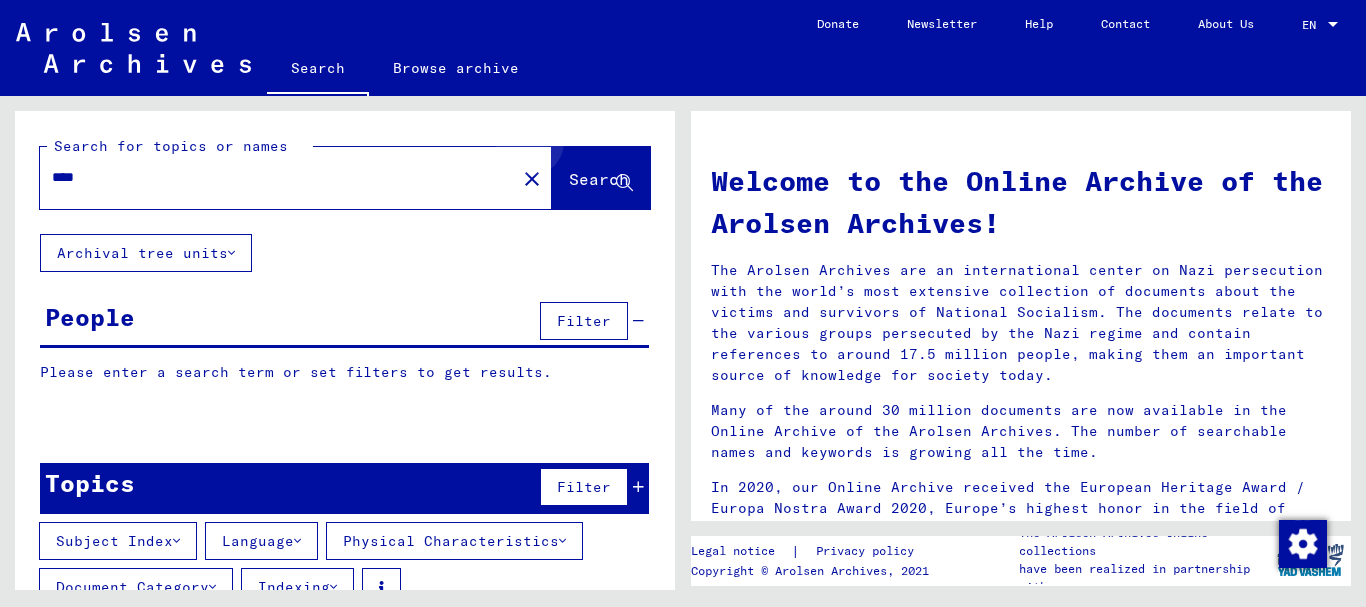 click on "Search" 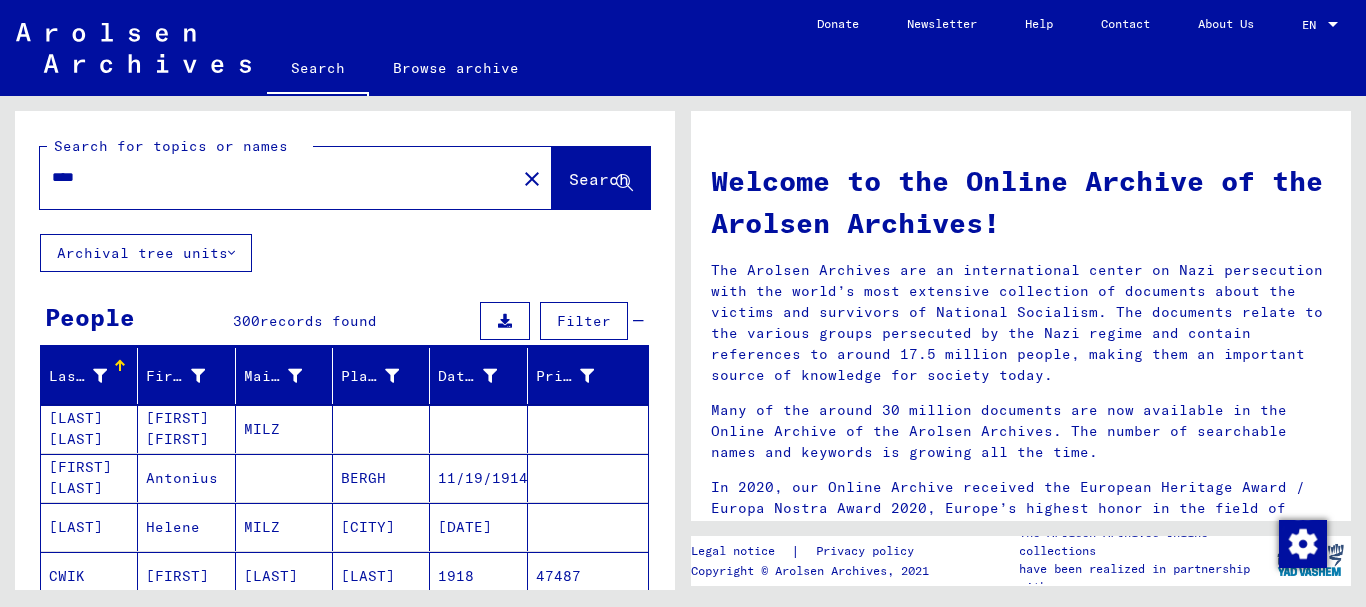 scroll, scrollTop: 432, scrollLeft: 0, axis: vertical 